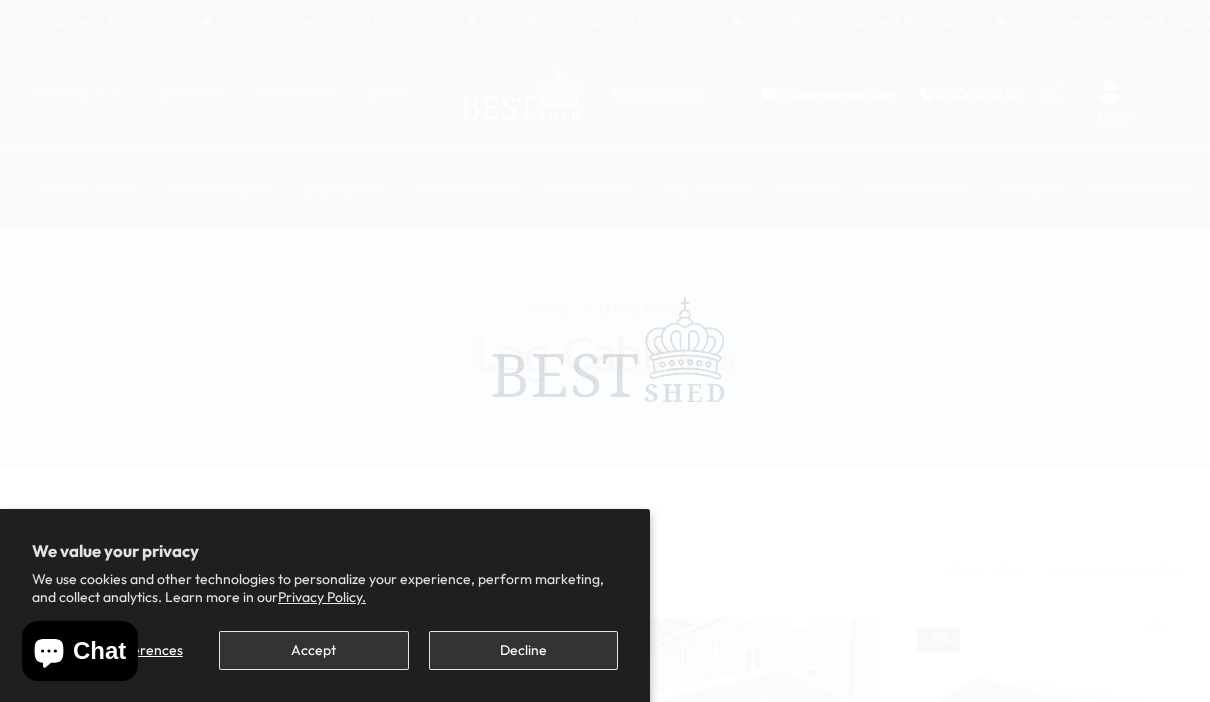 scroll, scrollTop: 0, scrollLeft: 0, axis: both 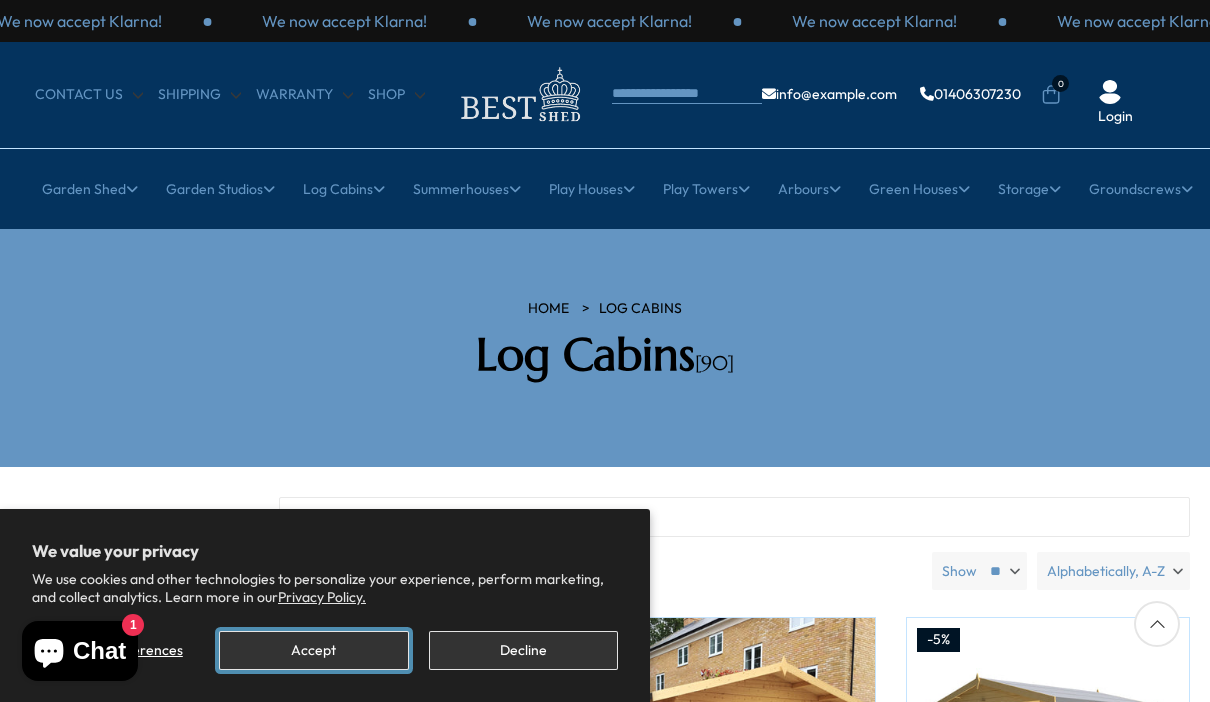 click on "Accept" at bounding box center (313, 650) 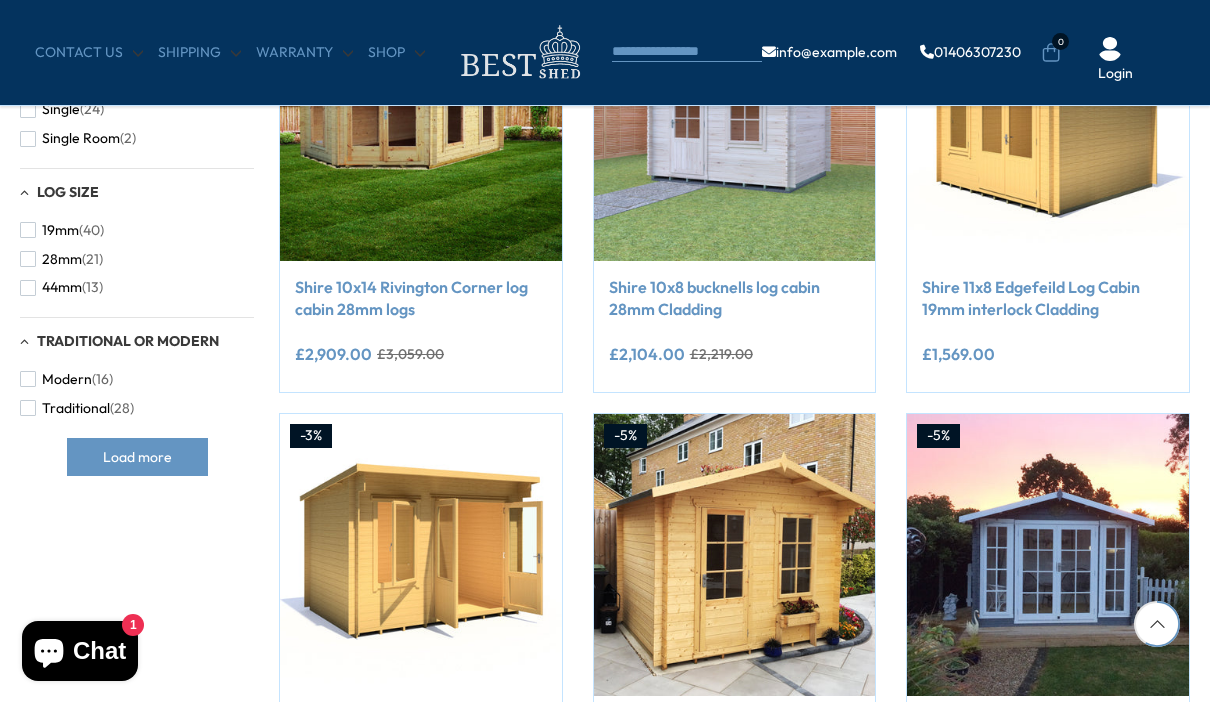 scroll, scrollTop: 2106, scrollLeft: 0, axis: vertical 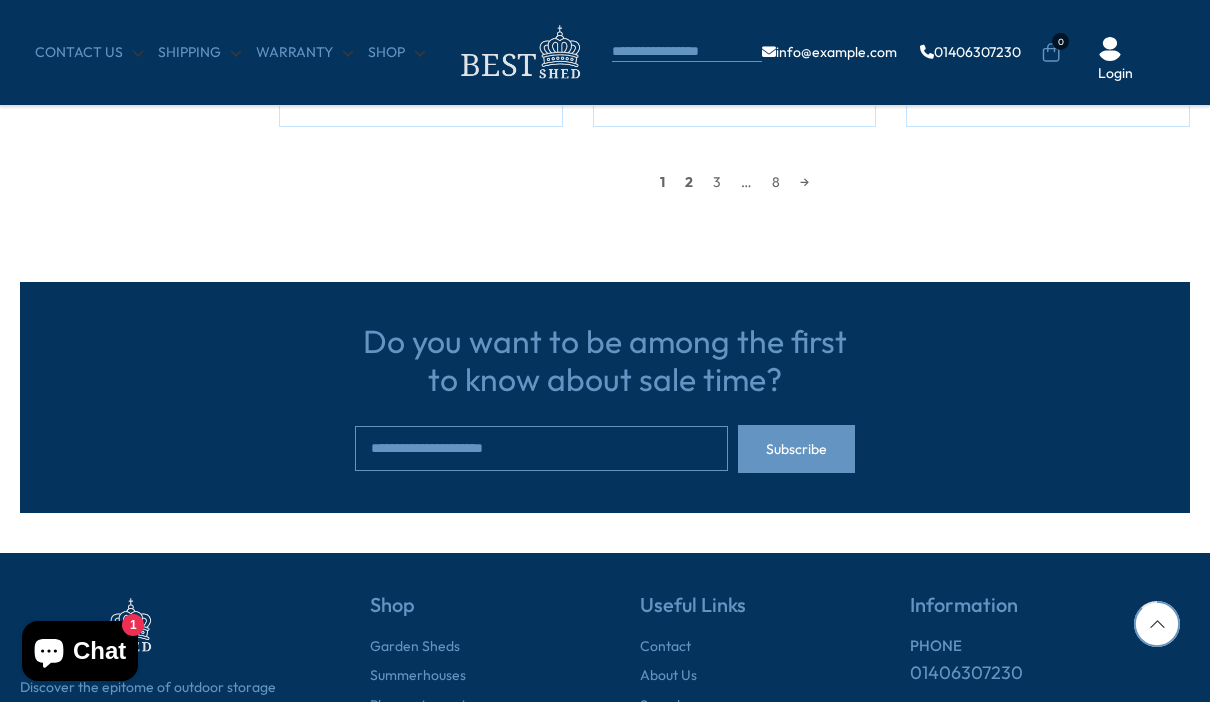 click on "2" at bounding box center [689, 182] 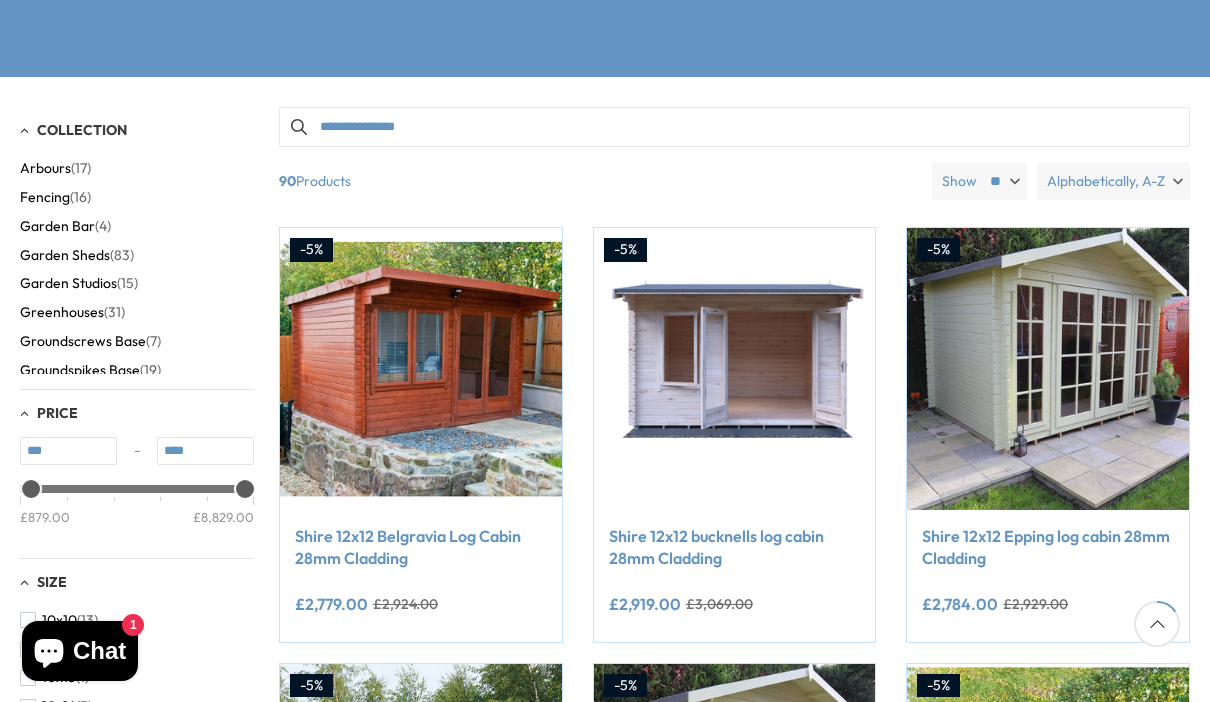scroll, scrollTop: 1092, scrollLeft: 0, axis: vertical 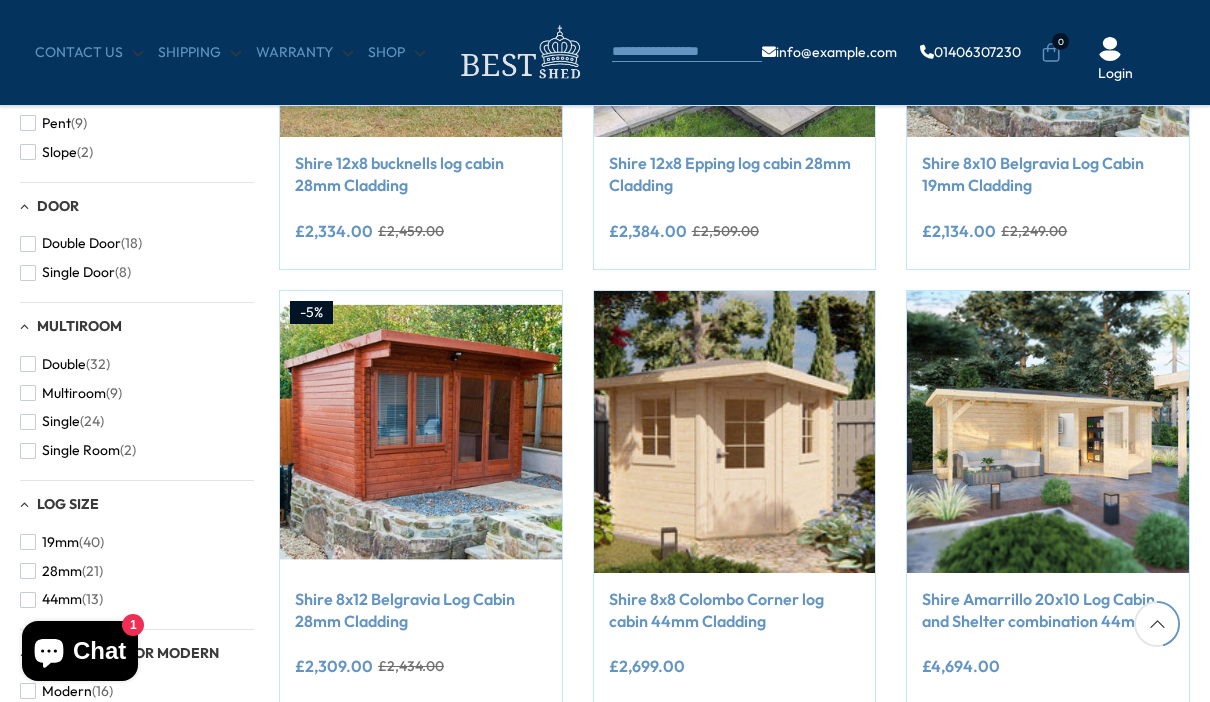 click at bounding box center (1048, 432) 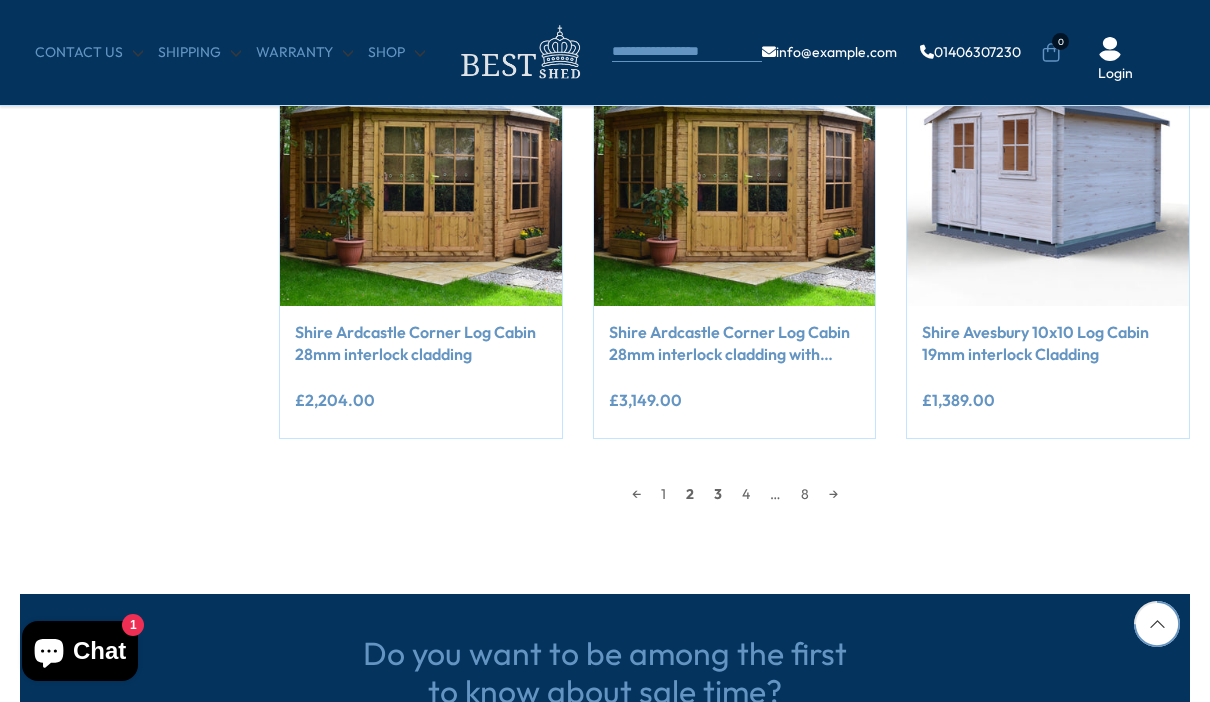 click on "3" at bounding box center (718, 494) 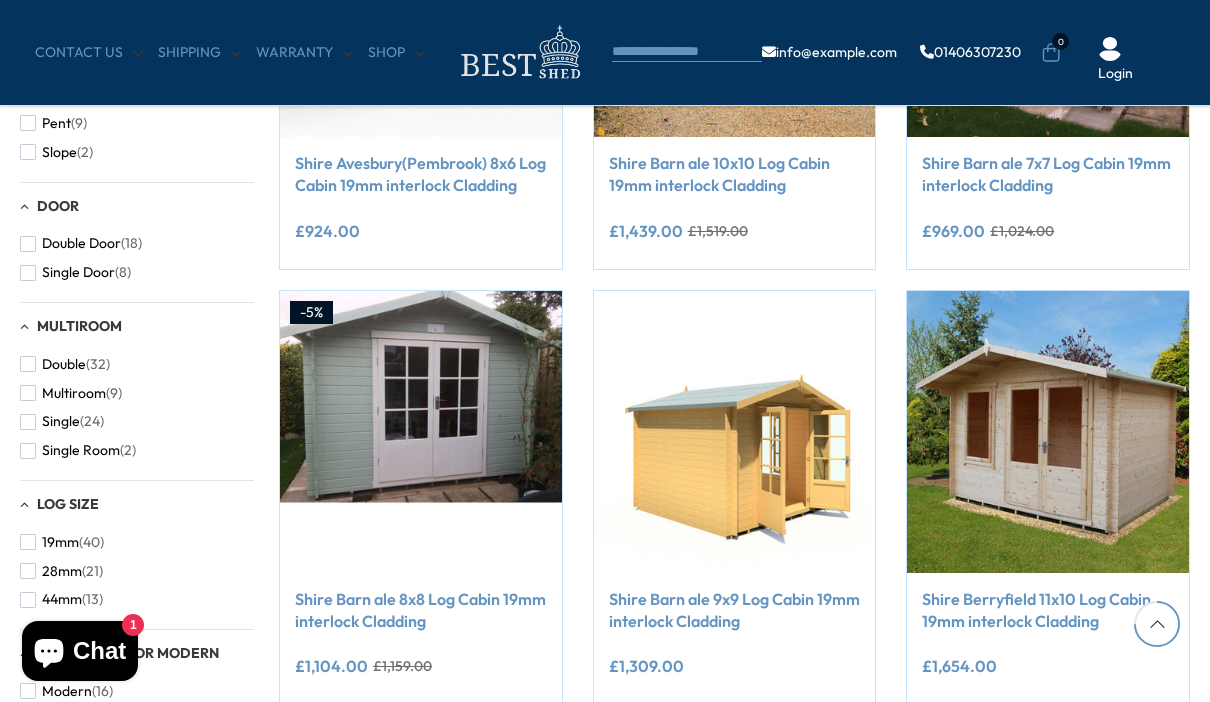 scroll, scrollTop: 1794, scrollLeft: 0, axis: vertical 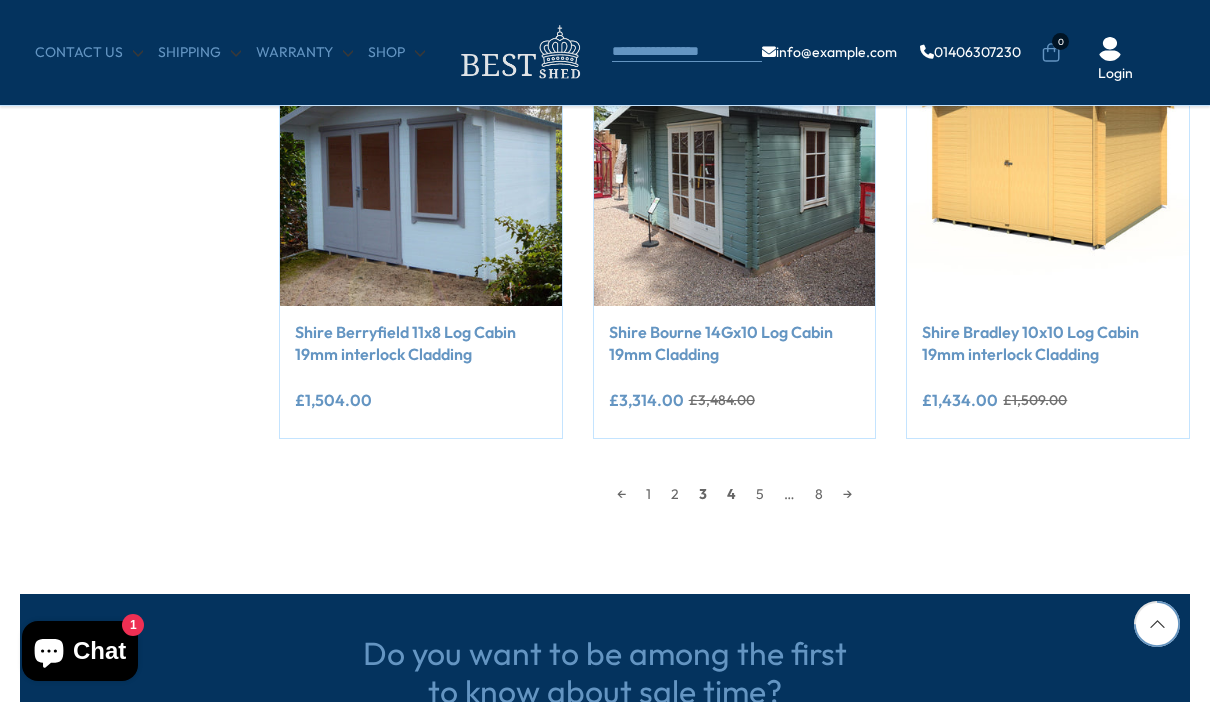 click on "4" at bounding box center [731, 494] 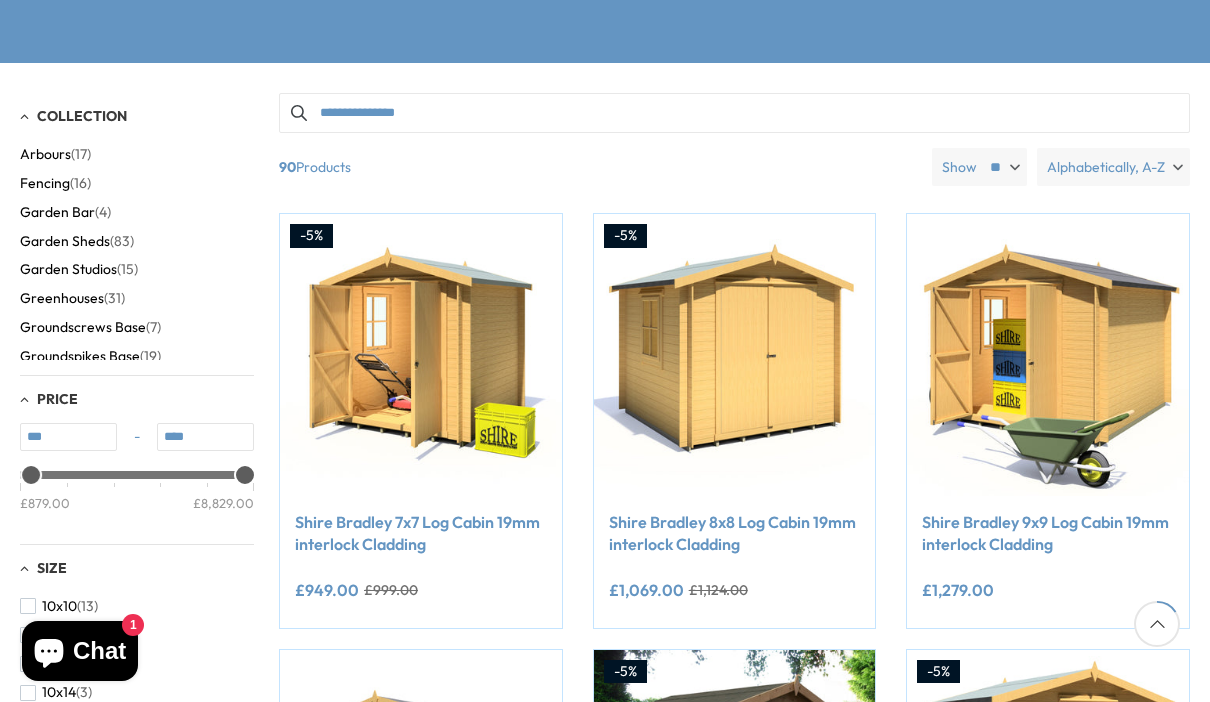 scroll, scrollTop: 390, scrollLeft: 0, axis: vertical 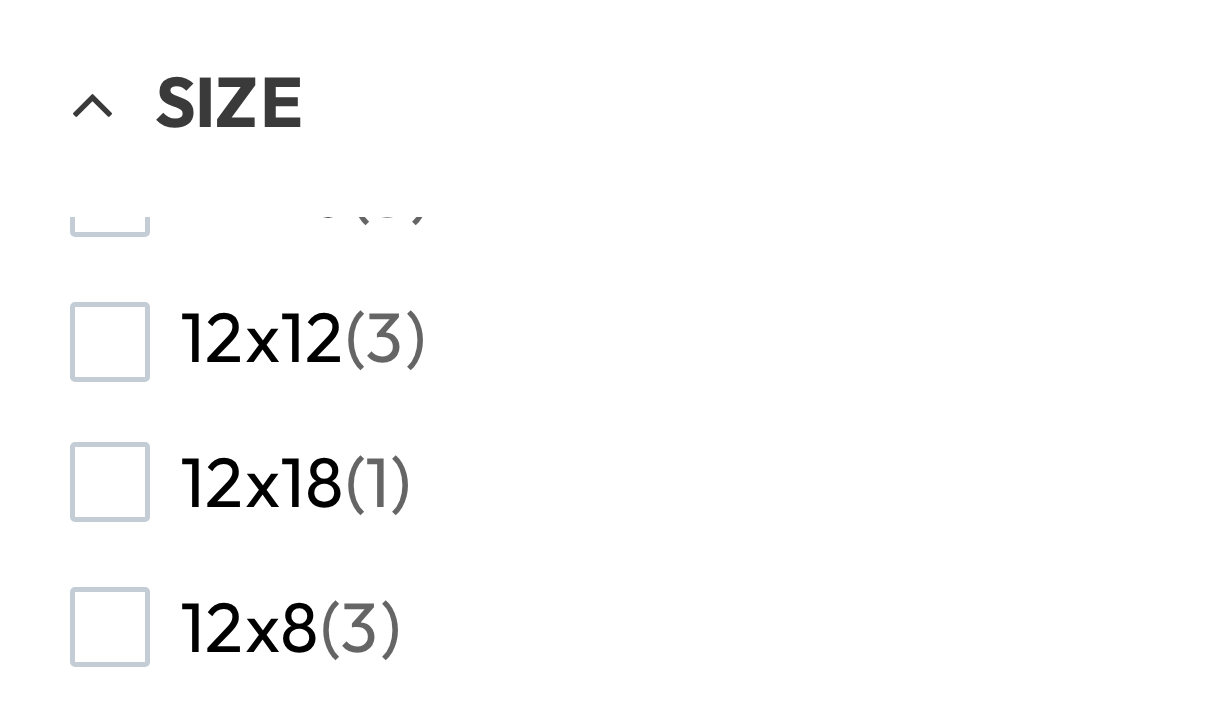 click at bounding box center (28, 265) 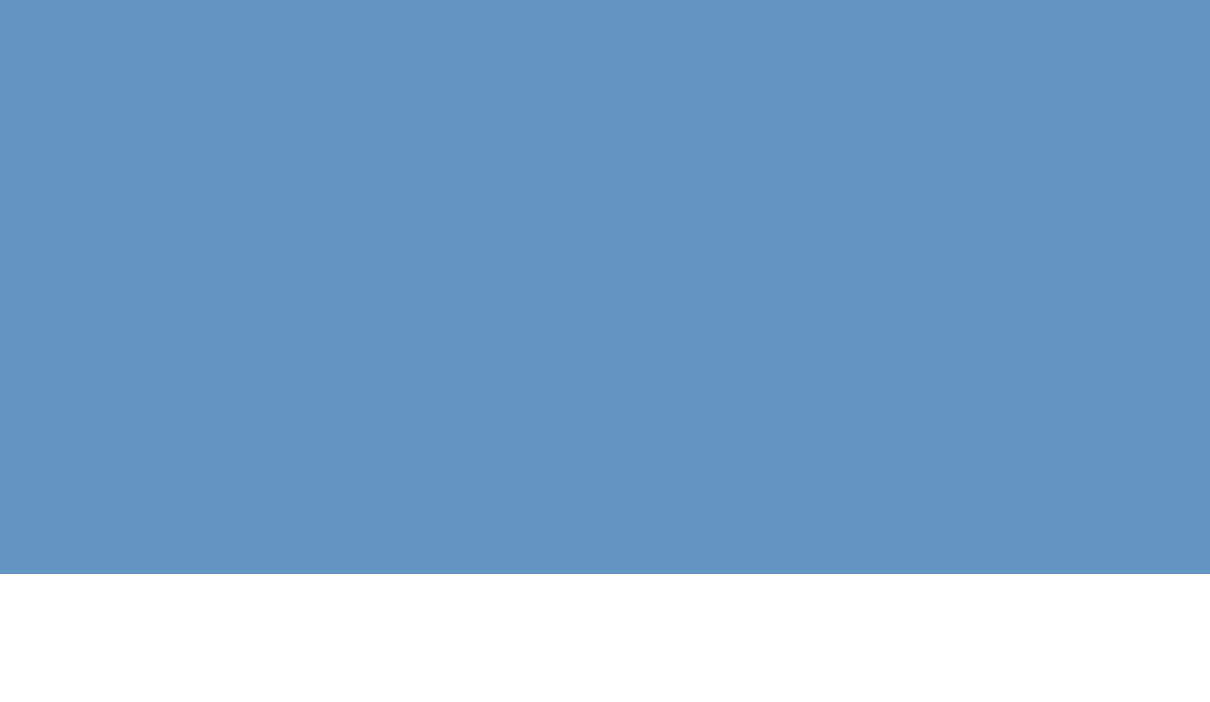 scroll, scrollTop: 350, scrollLeft: 0, axis: vertical 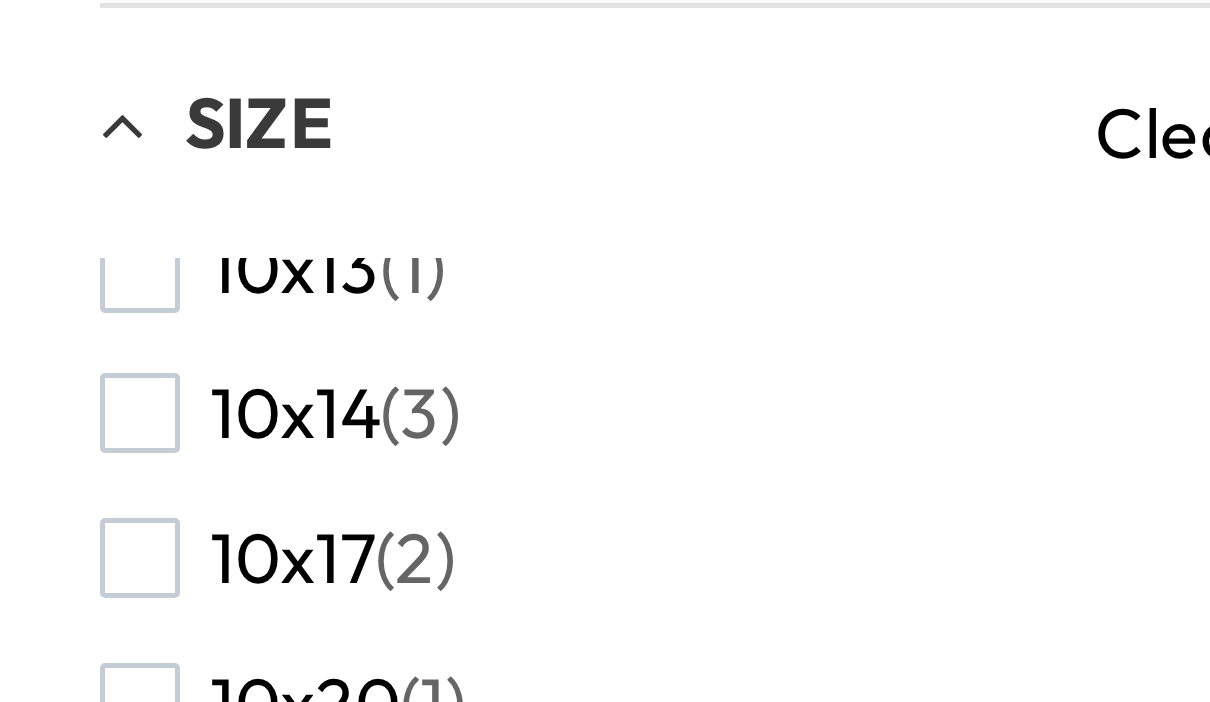 click at bounding box center [28, 318] 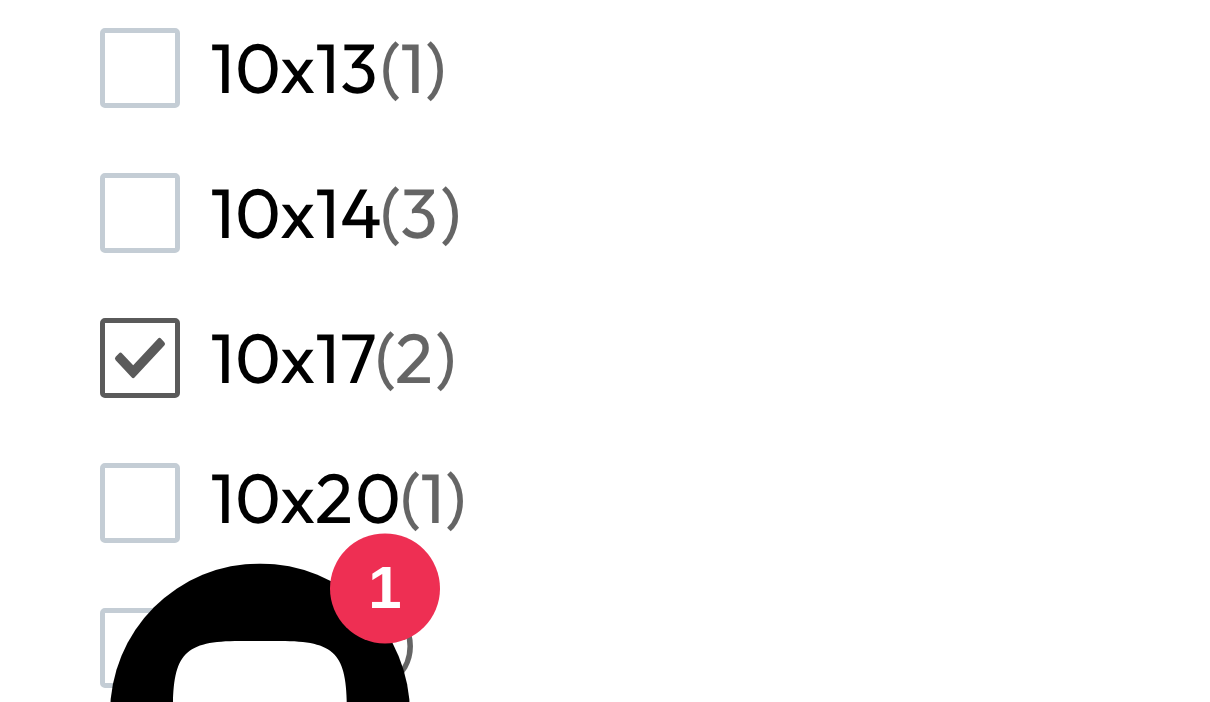 click at bounding box center (28, 609) 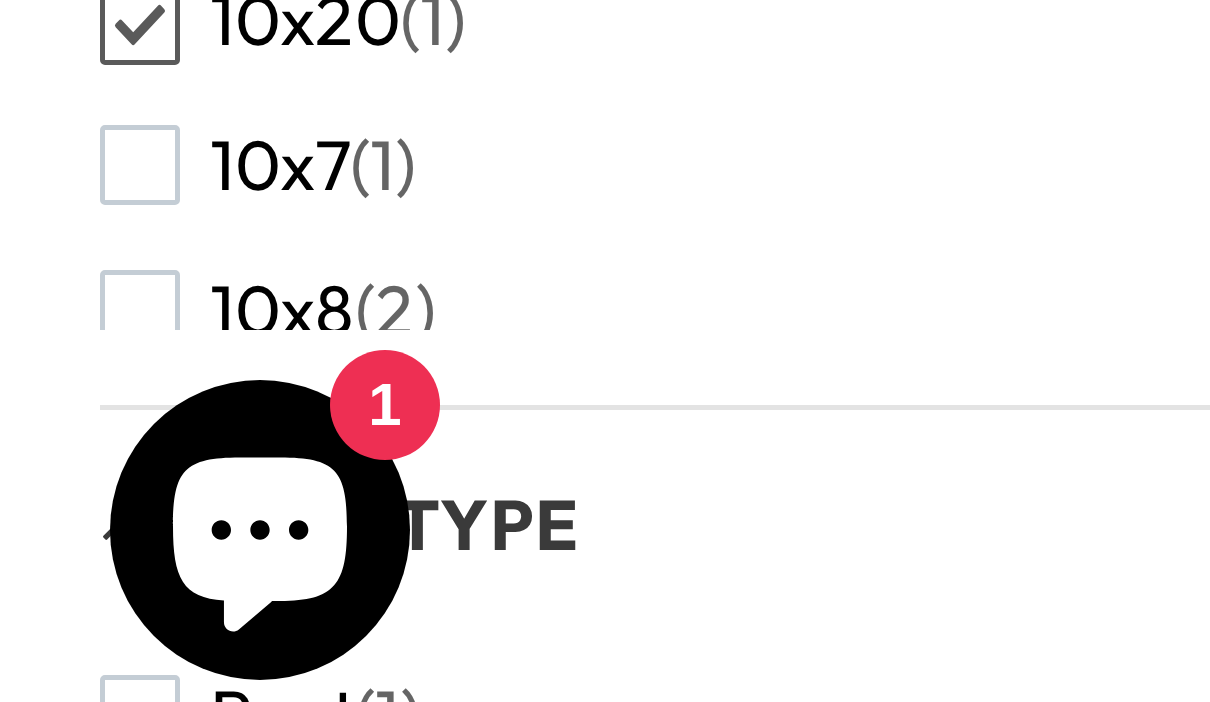 scroll, scrollTop: 461, scrollLeft: 0, axis: vertical 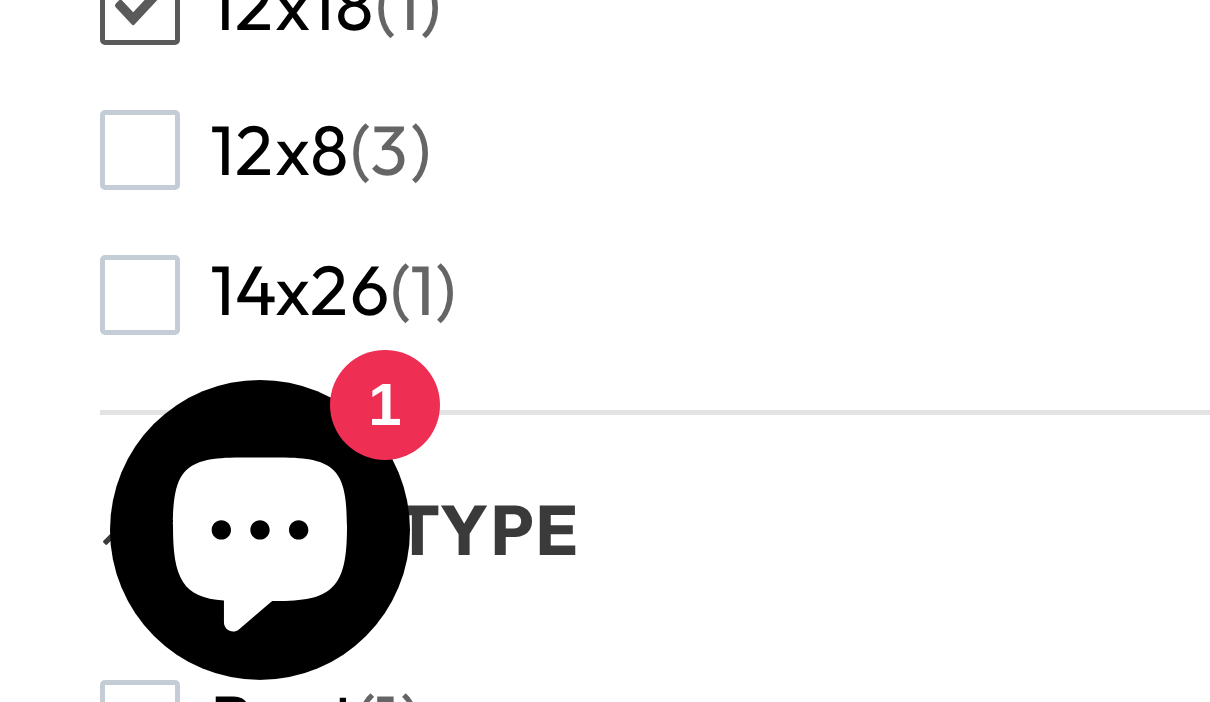click at bounding box center [28, 604] 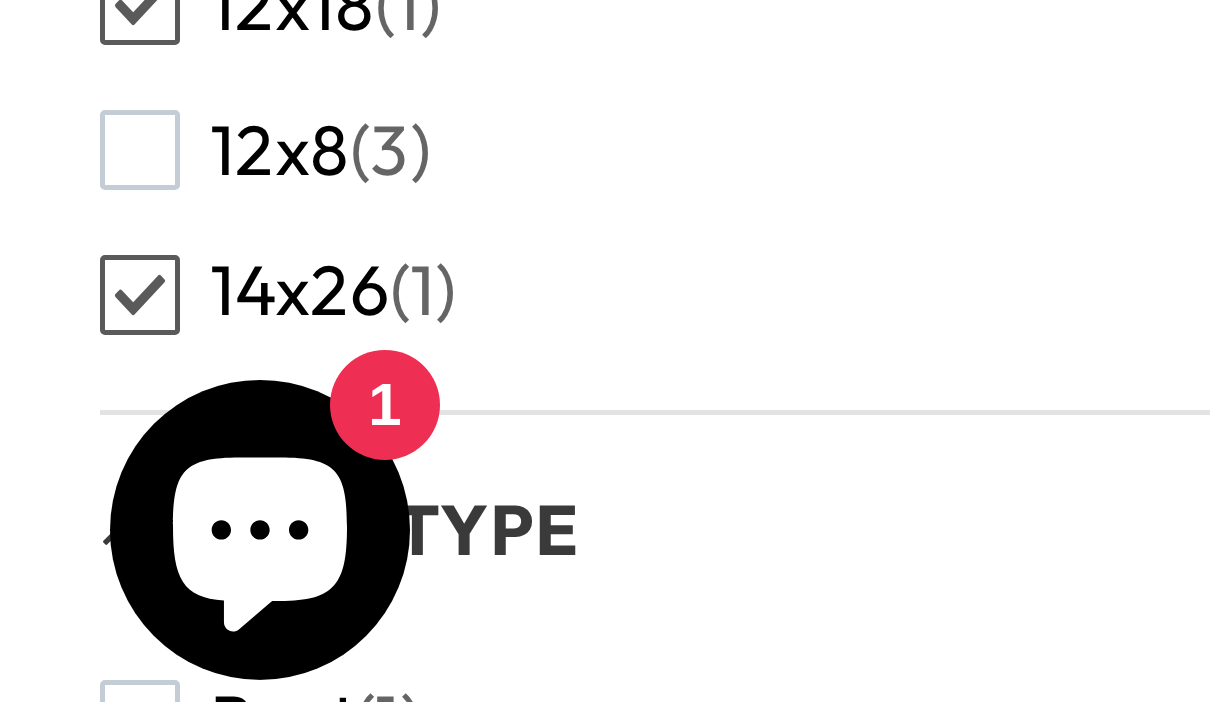scroll, scrollTop: 462, scrollLeft: 0, axis: vertical 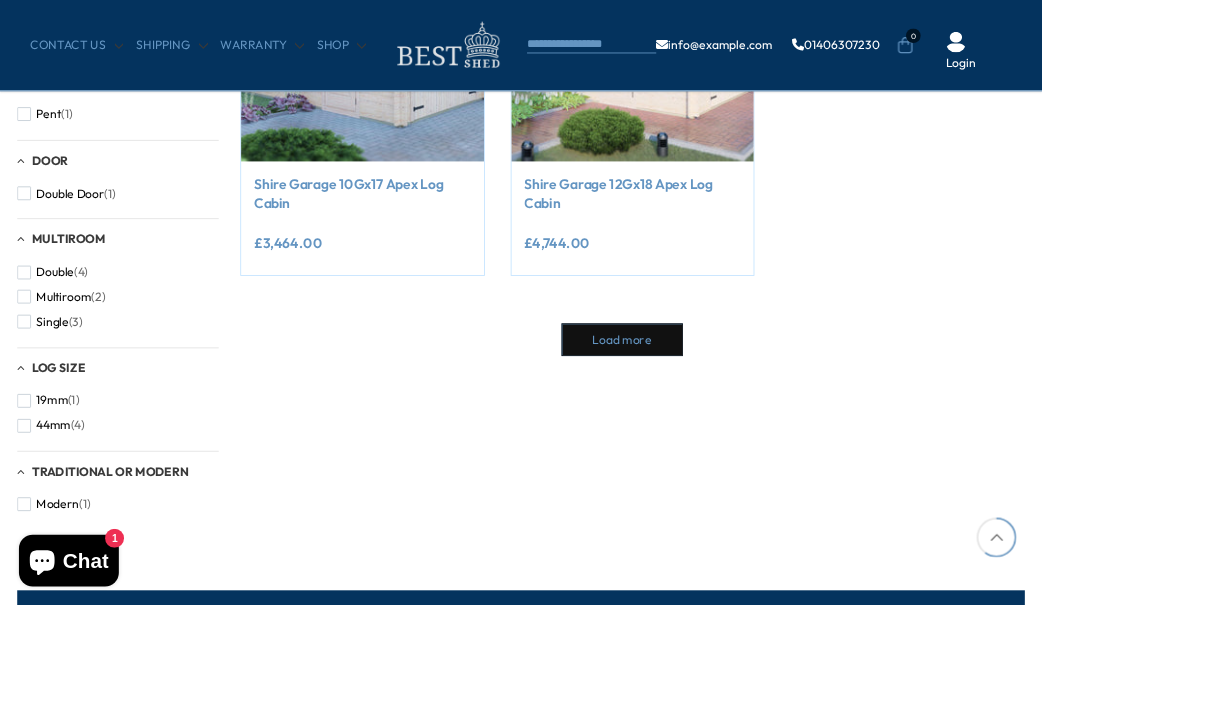click on "Load more" at bounding box center [722, 395] 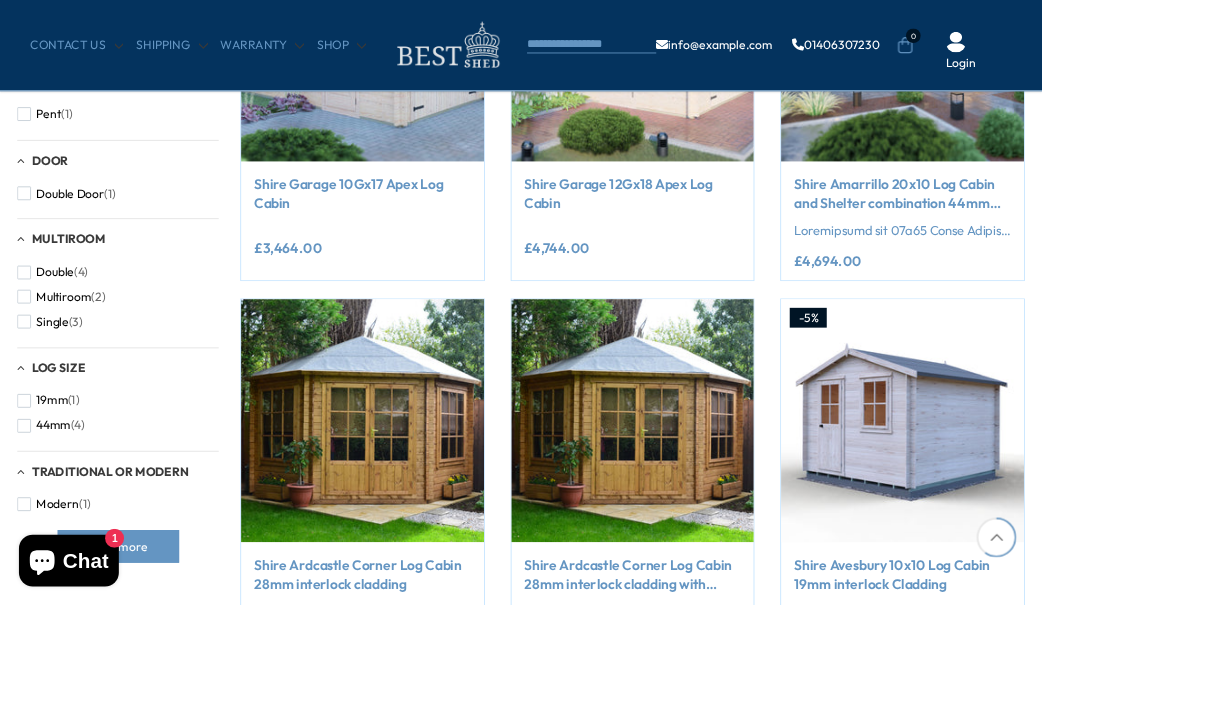 scroll, scrollTop: 226, scrollLeft: 0, axis: vertical 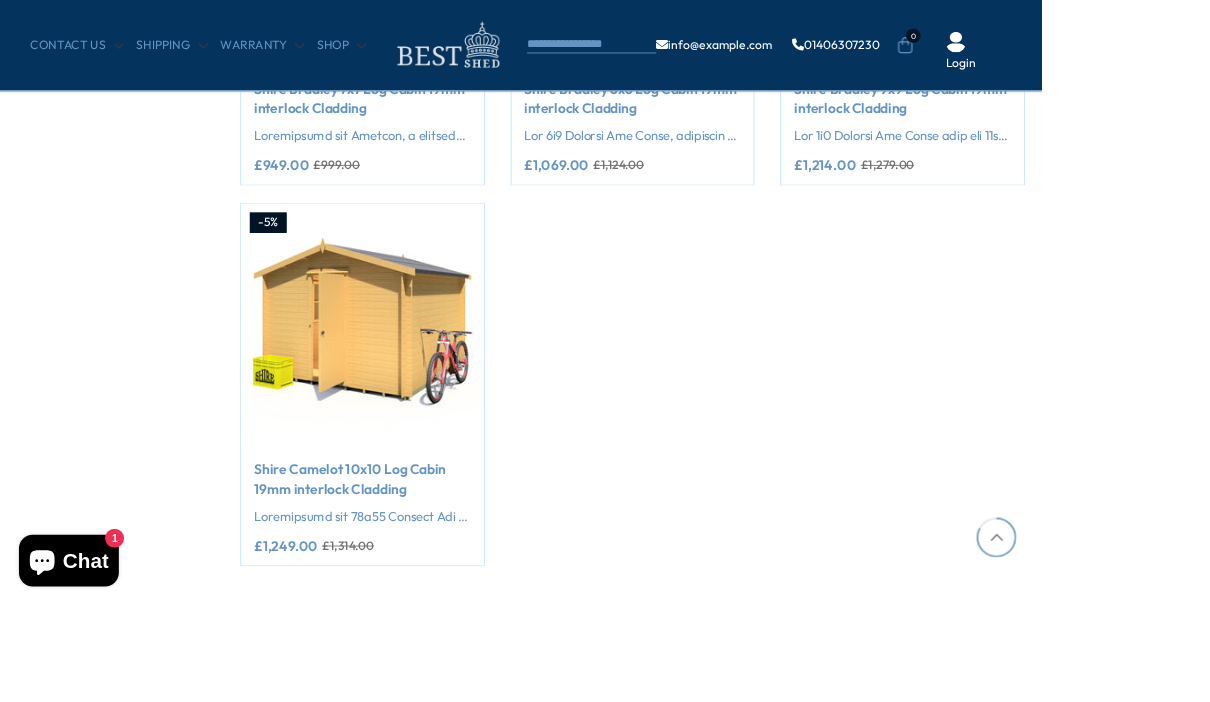 click at bounding box center (421, 378) 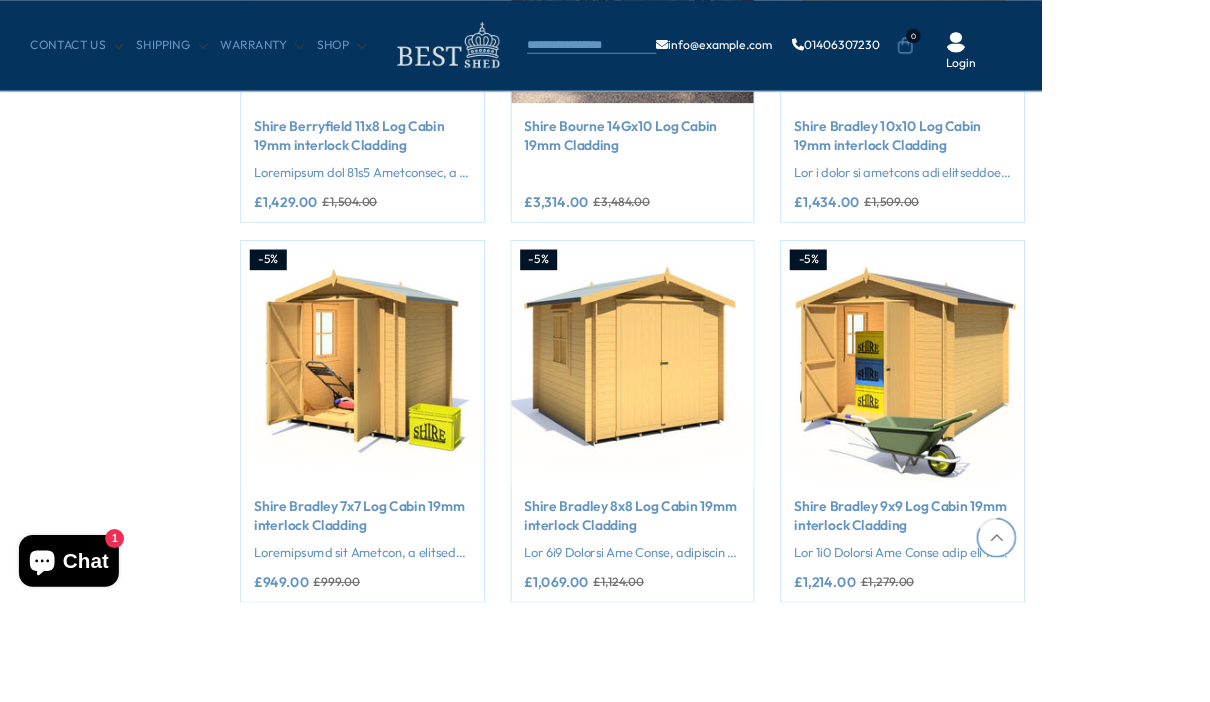 scroll, scrollTop: 284, scrollLeft: 0, axis: vertical 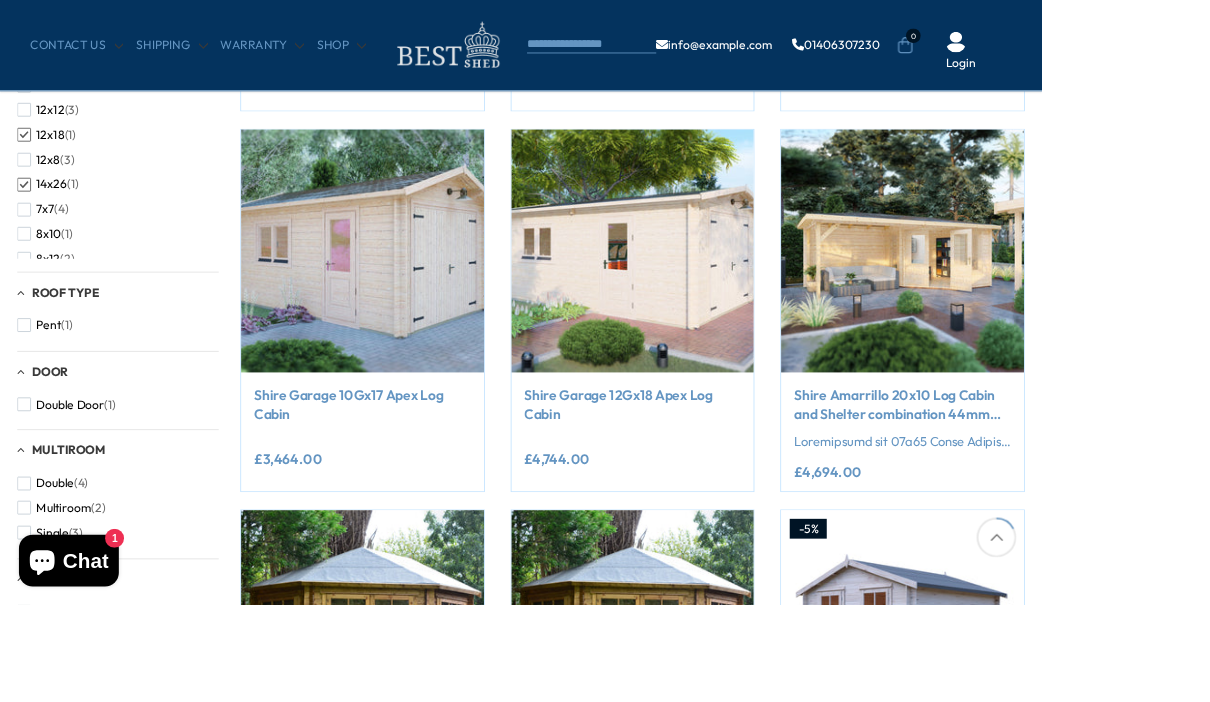 click on "Shire Garage 12Gx18 Apex Log Cabin" at bounding box center (735, 469) 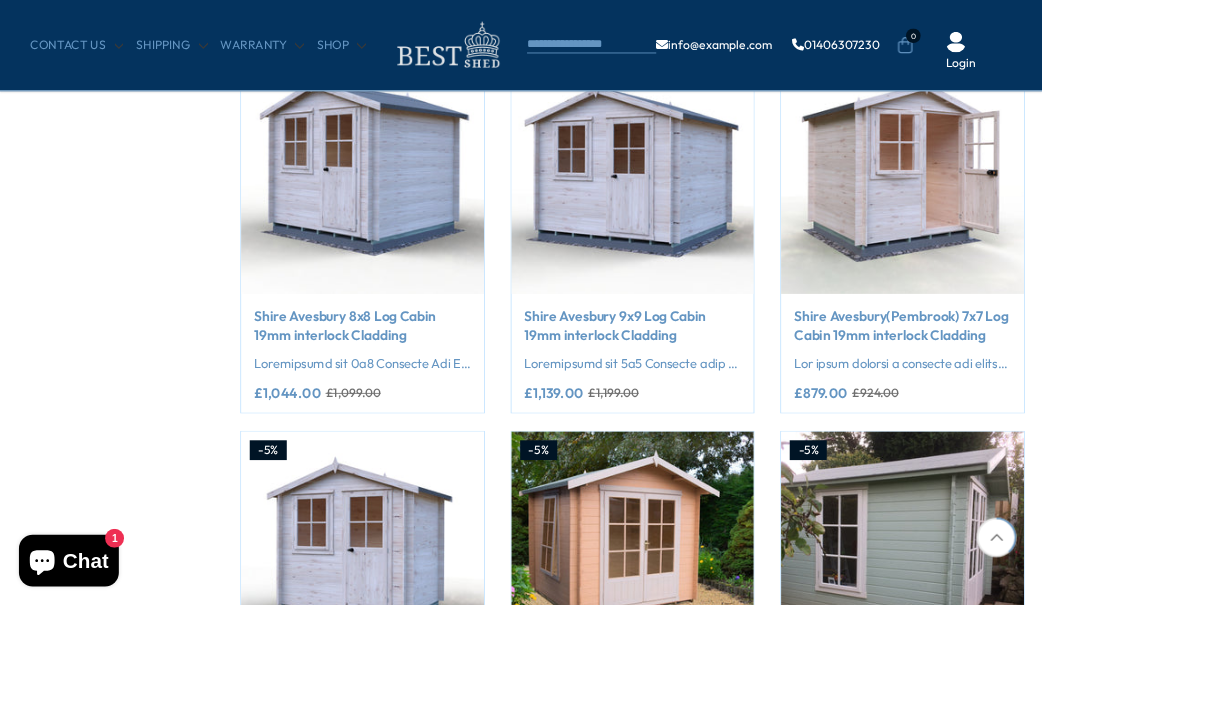 scroll, scrollTop: 2586, scrollLeft: 0, axis: vertical 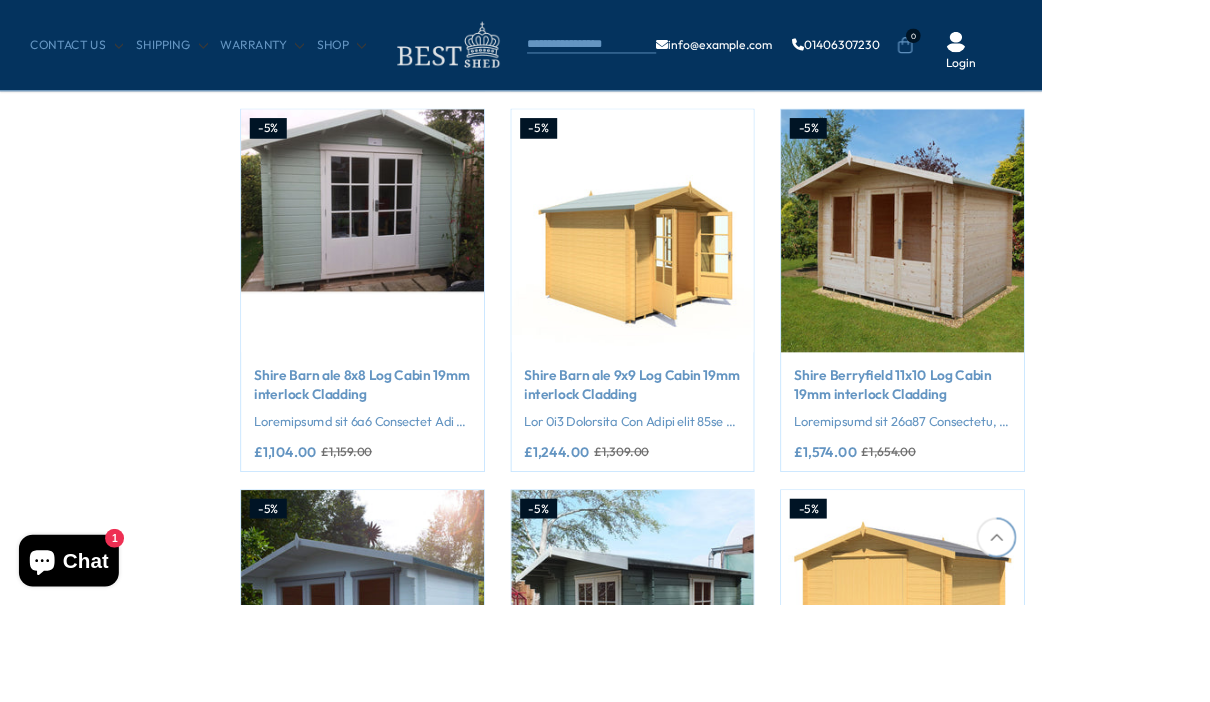 click at bounding box center (735, 710) 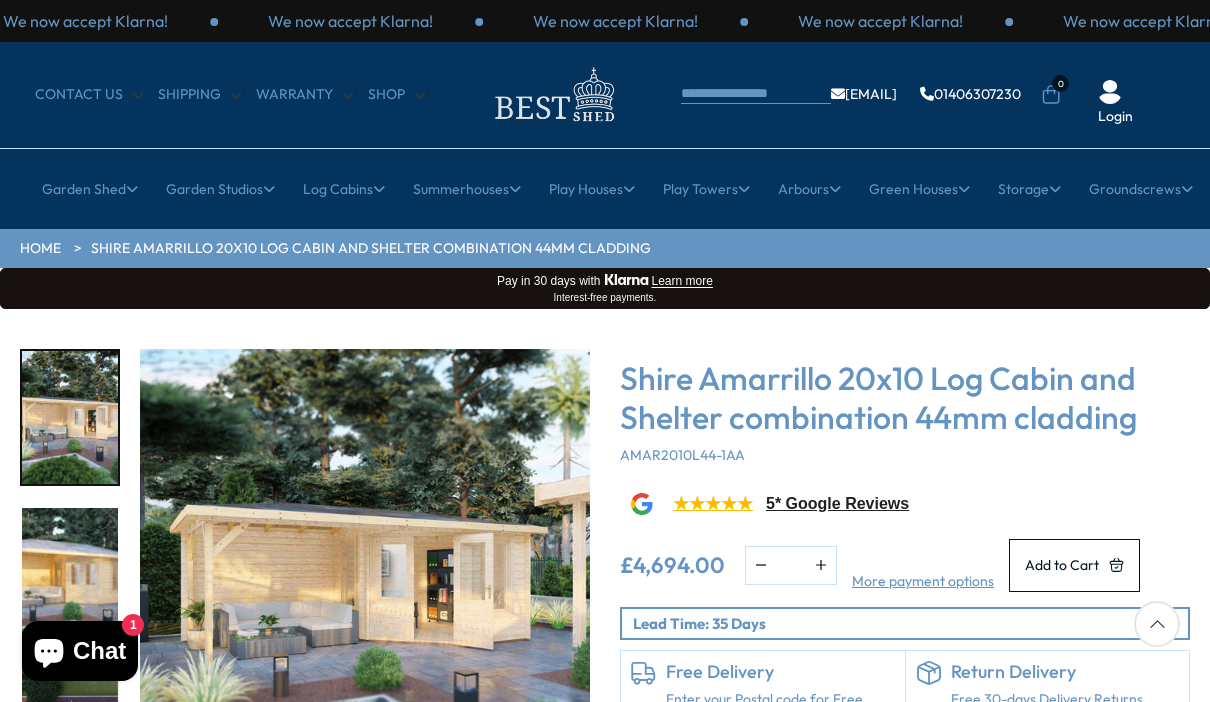 scroll, scrollTop: 702, scrollLeft: 0, axis: vertical 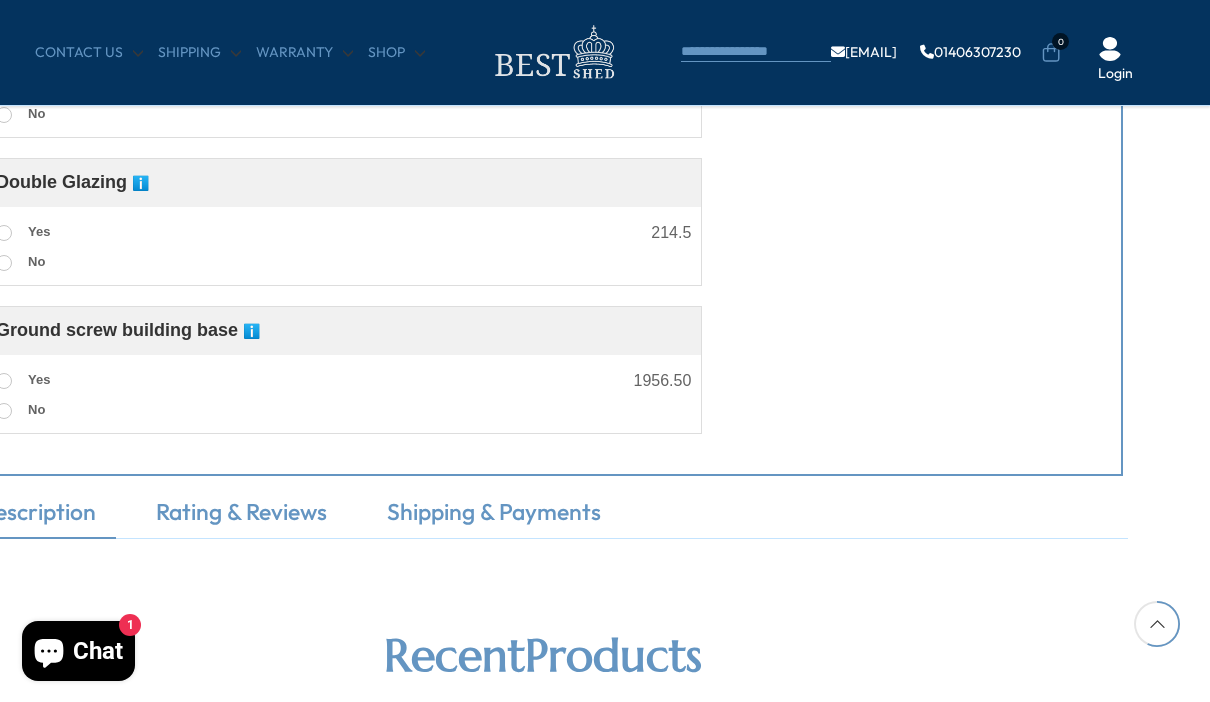 click on "Description" at bounding box center [37, 517] 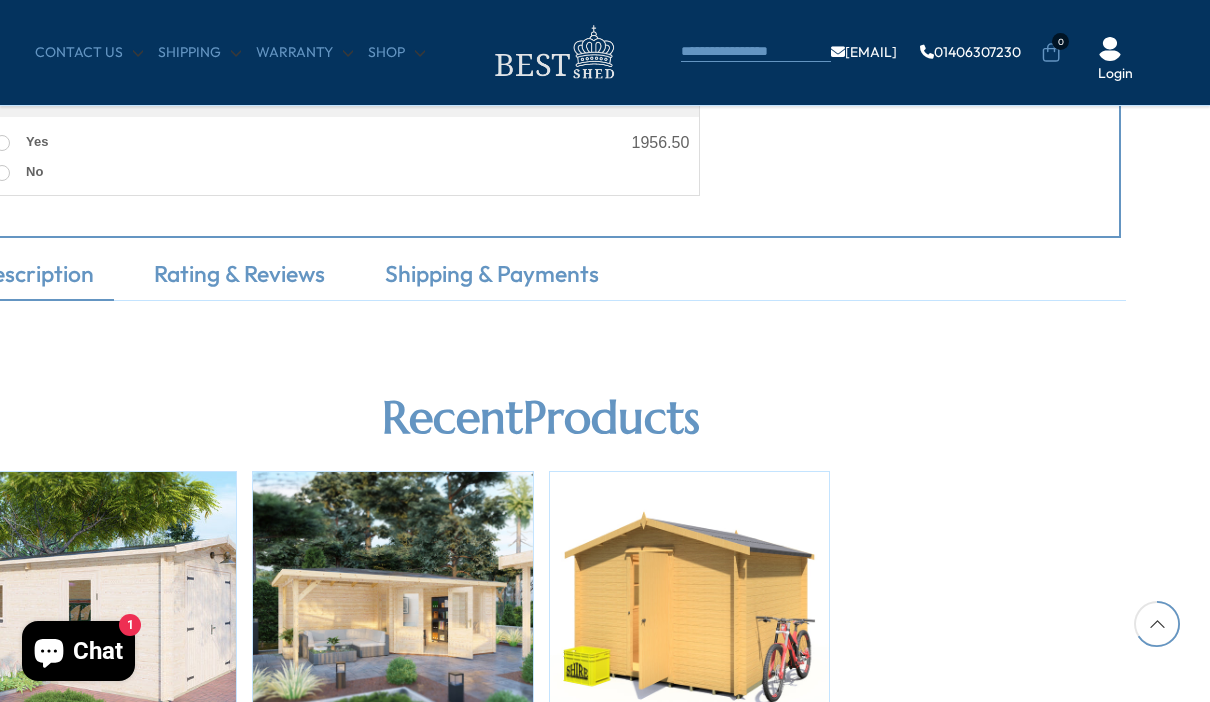scroll, scrollTop: 1798, scrollLeft: 64, axis: both 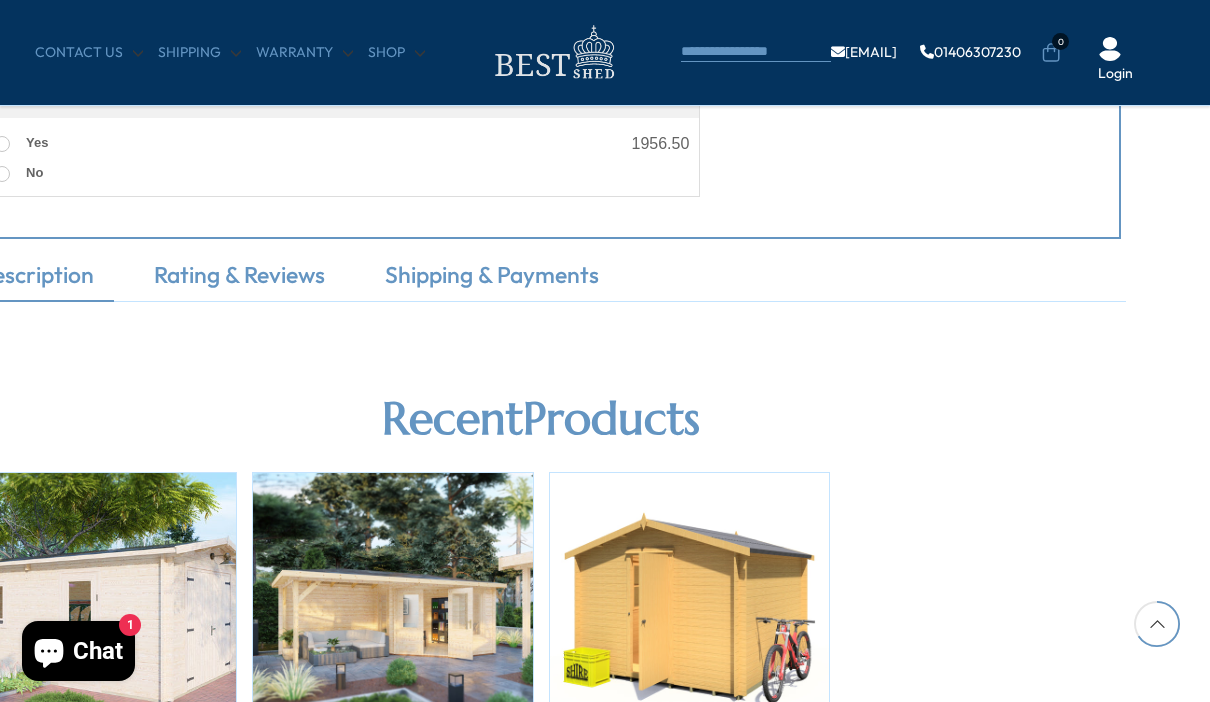 click on "Rating & Reviews" at bounding box center (239, 280) 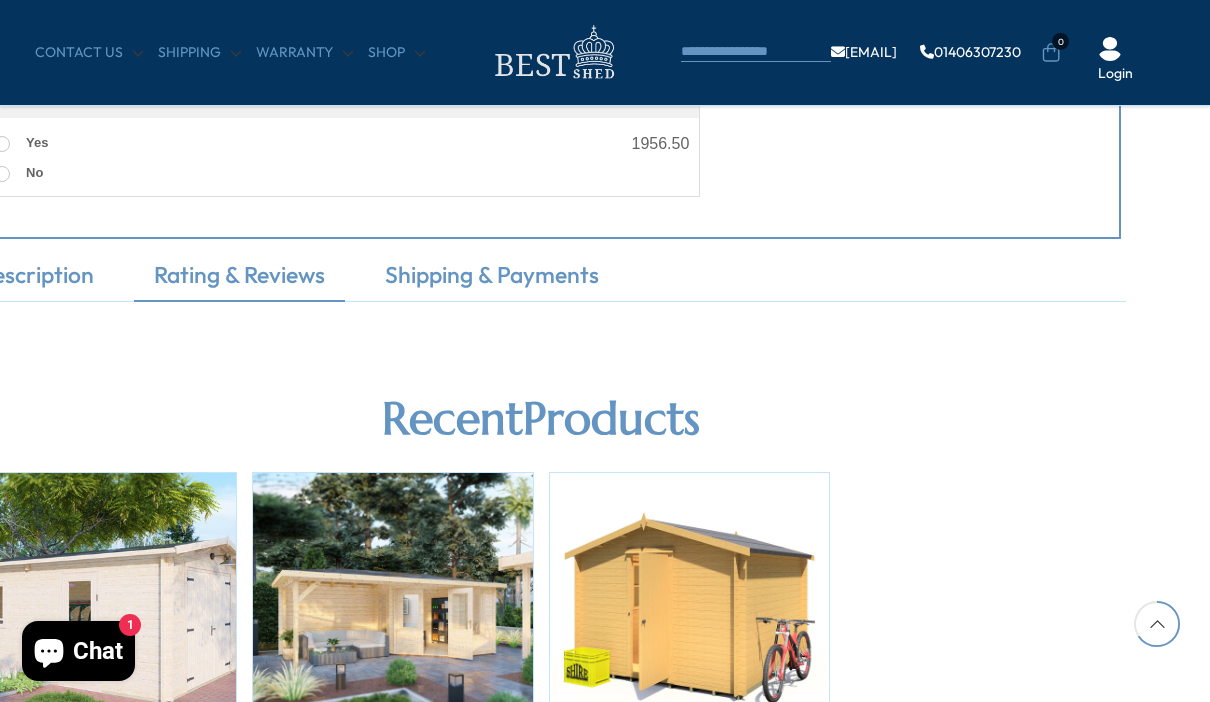 click on "Rating & Reviews" at bounding box center (239, 280) 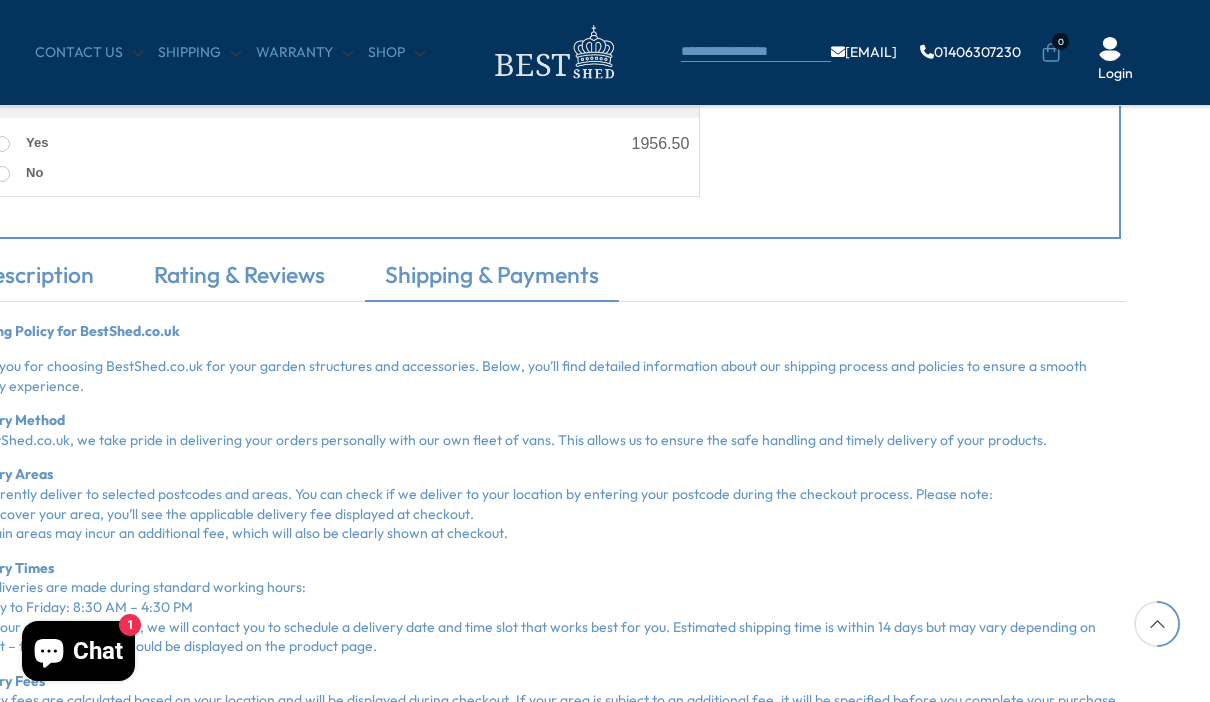 scroll, scrollTop: 1883, scrollLeft: 64, axis: both 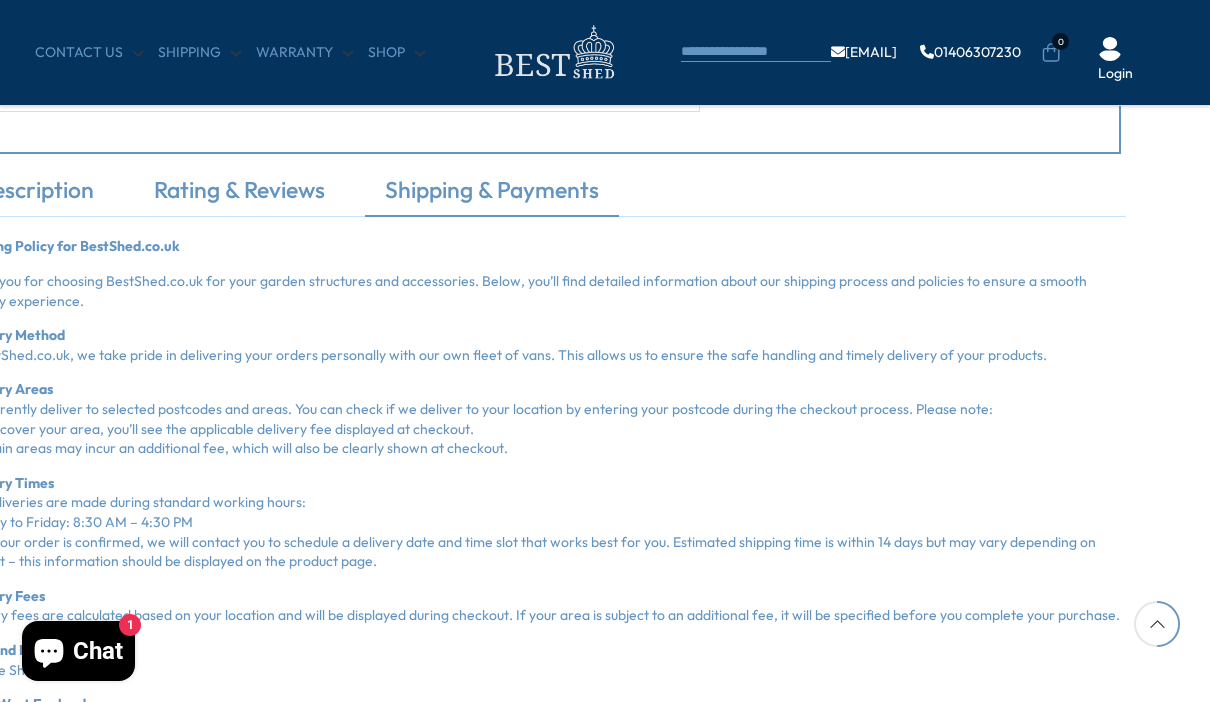 click on "Description" at bounding box center (35, 195) 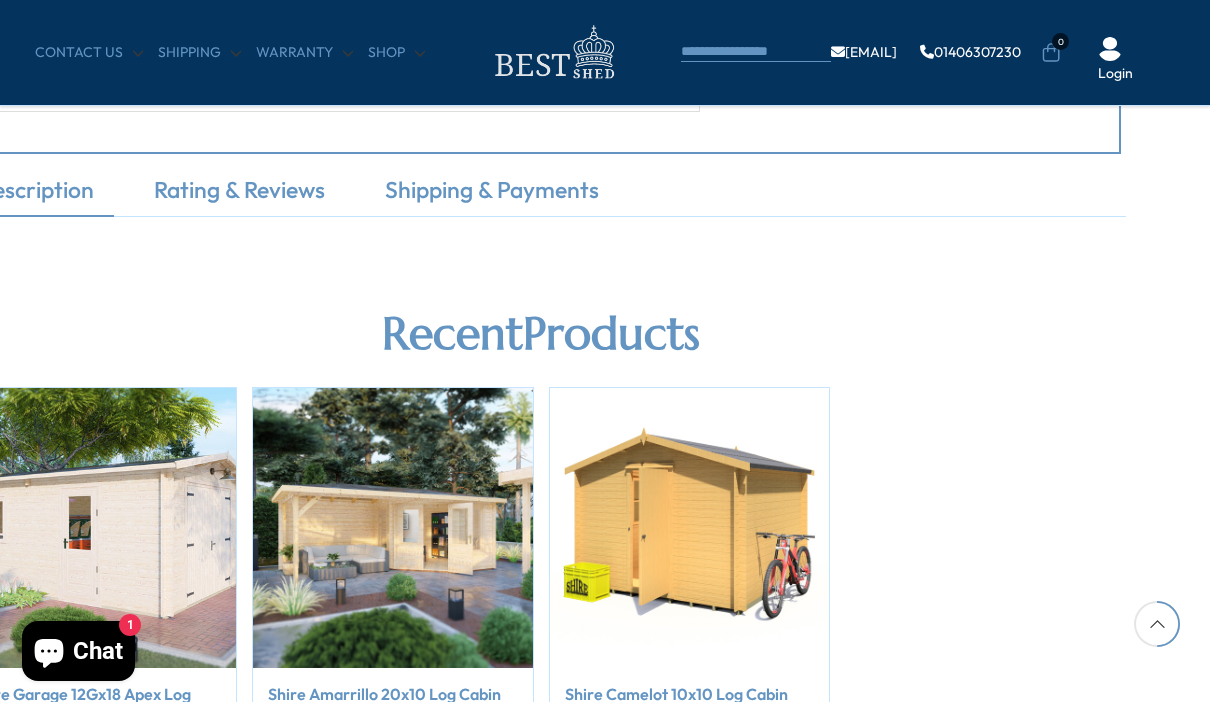 scroll, scrollTop: 1181, scrollLeft: 64, axis: both 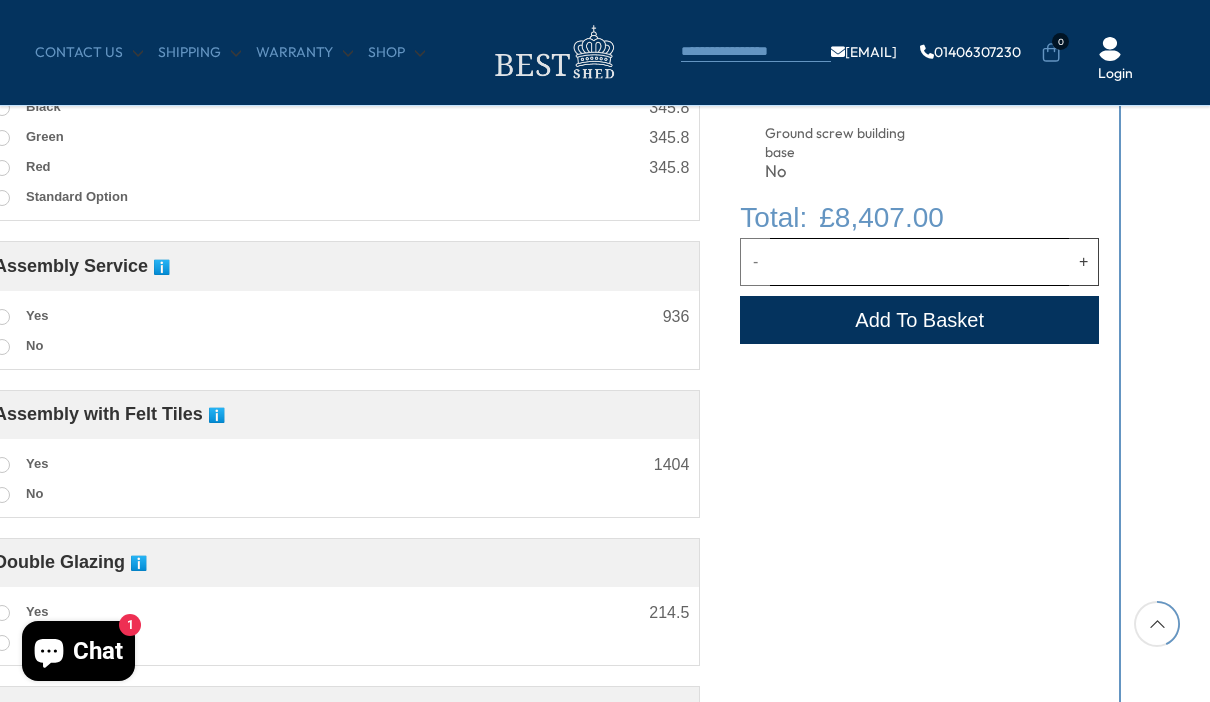 click on "Yes 1404" at bounding box center (341, 464) 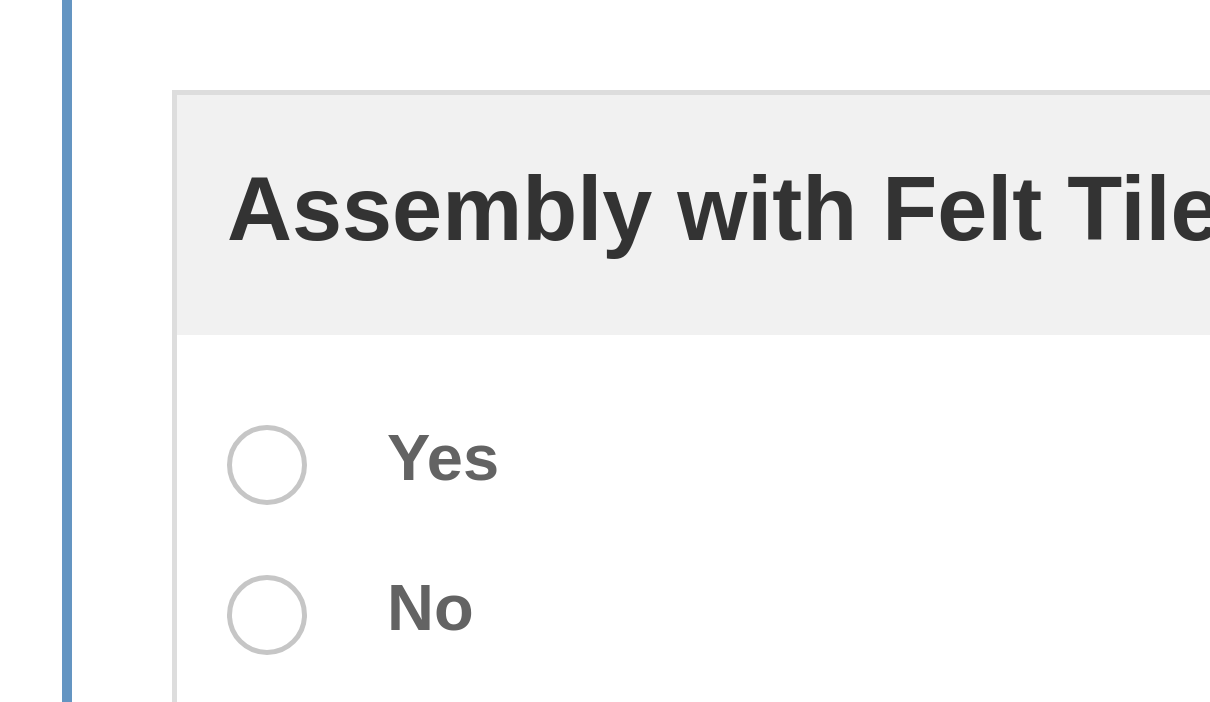 scroll, scrollTop: 1170, scrollLeft: 13, axis: both 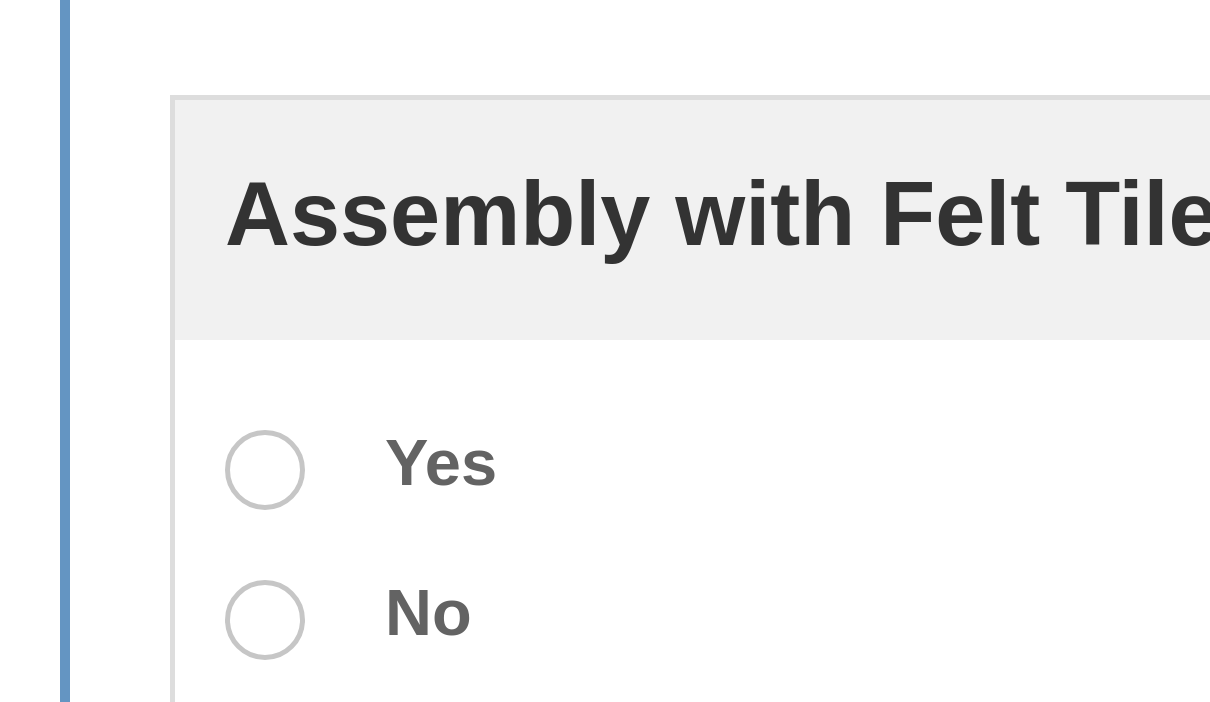 click at bounding box center [53, 476] 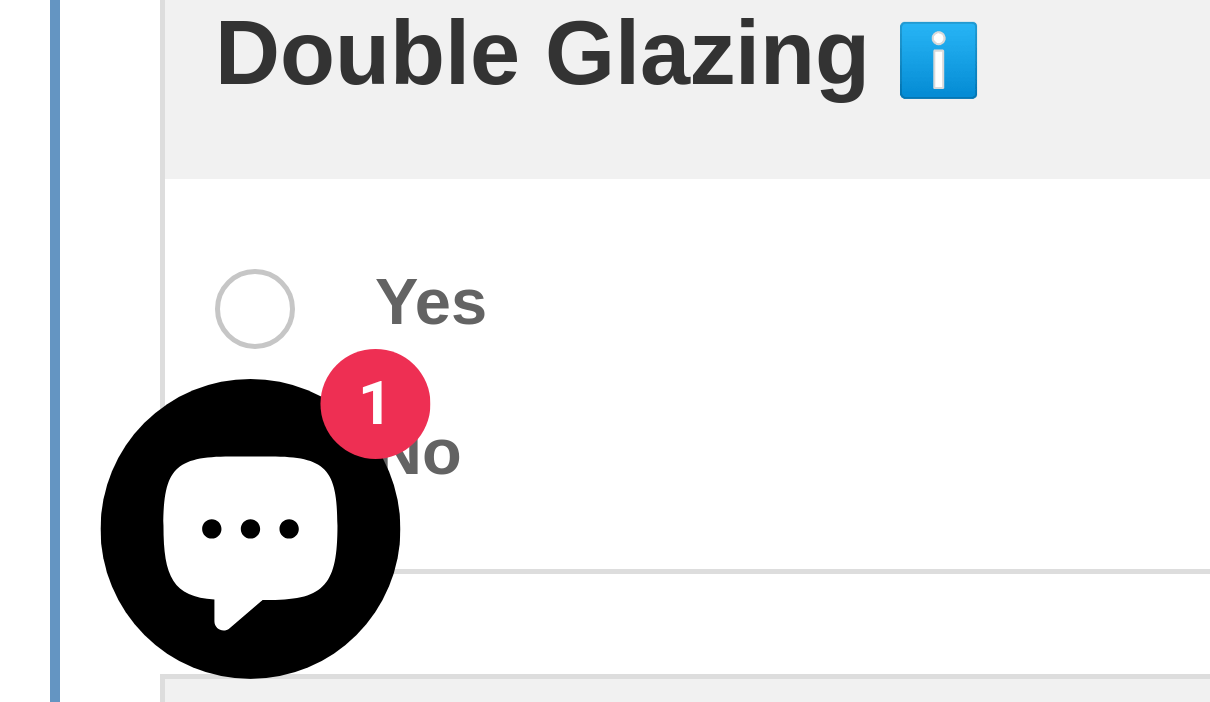 scroll, scrollTop: 1202, scrollLeft: 13, axis: both 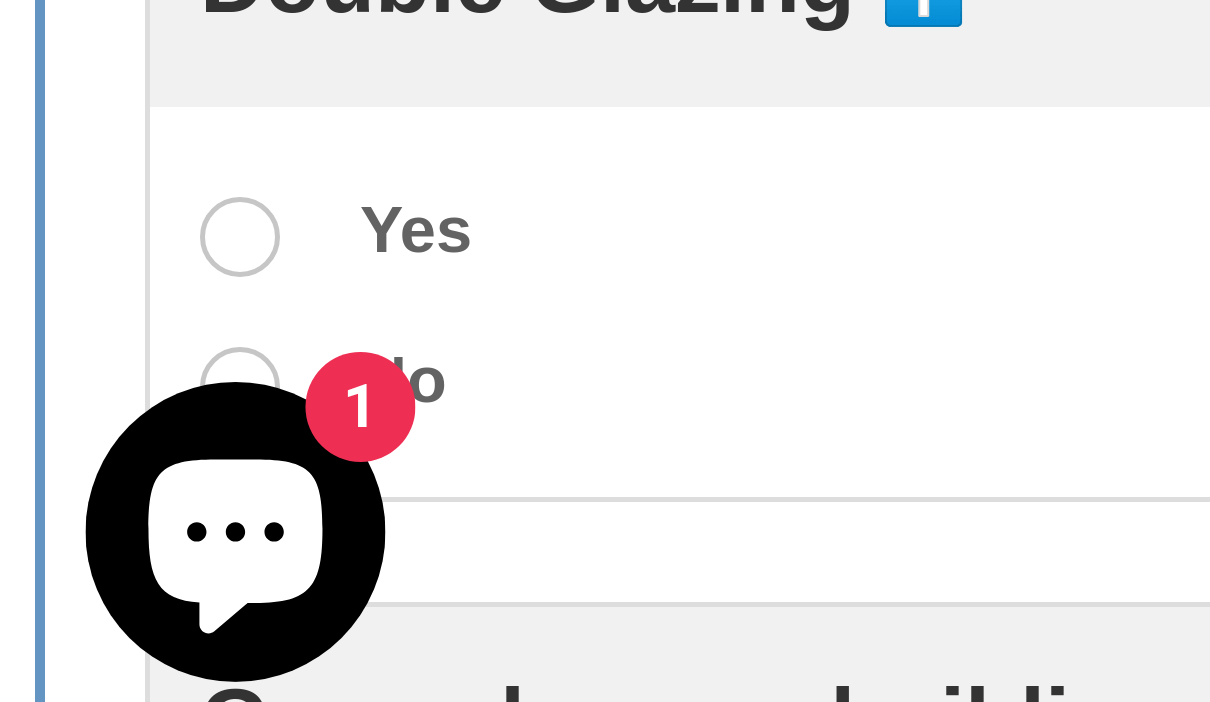 click at bounding box center (53, 592) 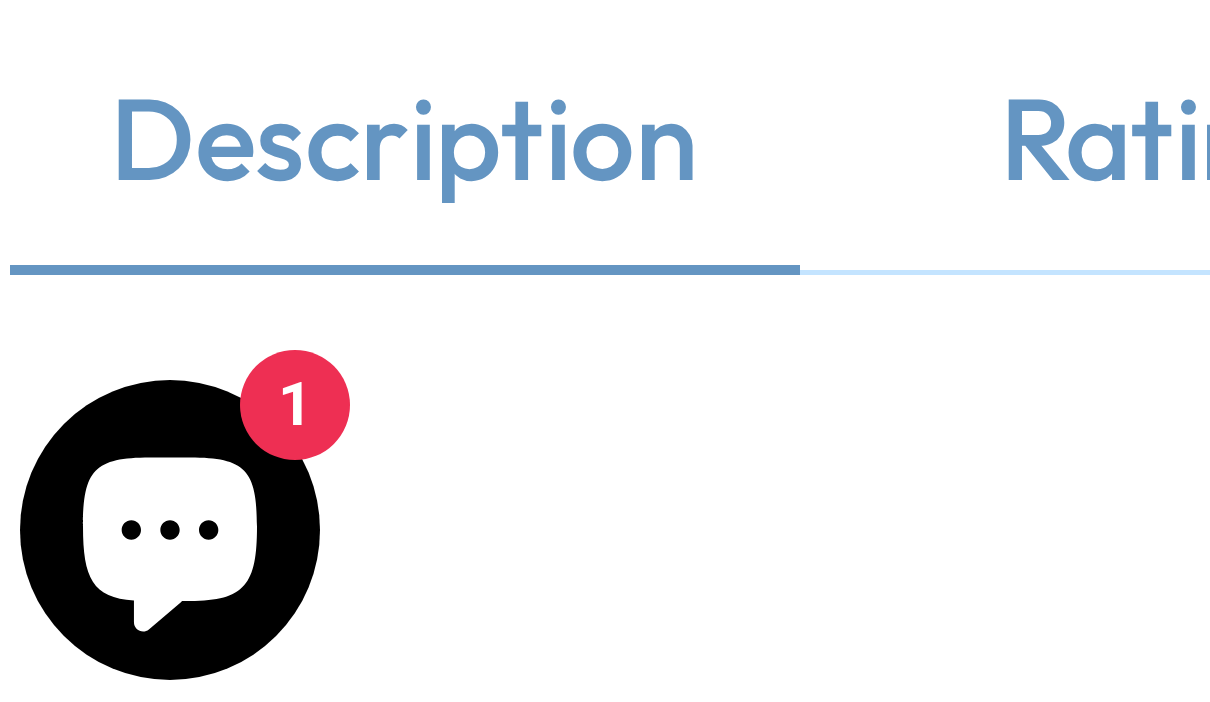scroll, scrollTop: 1499, scrollLeft: 0, axis: vertical 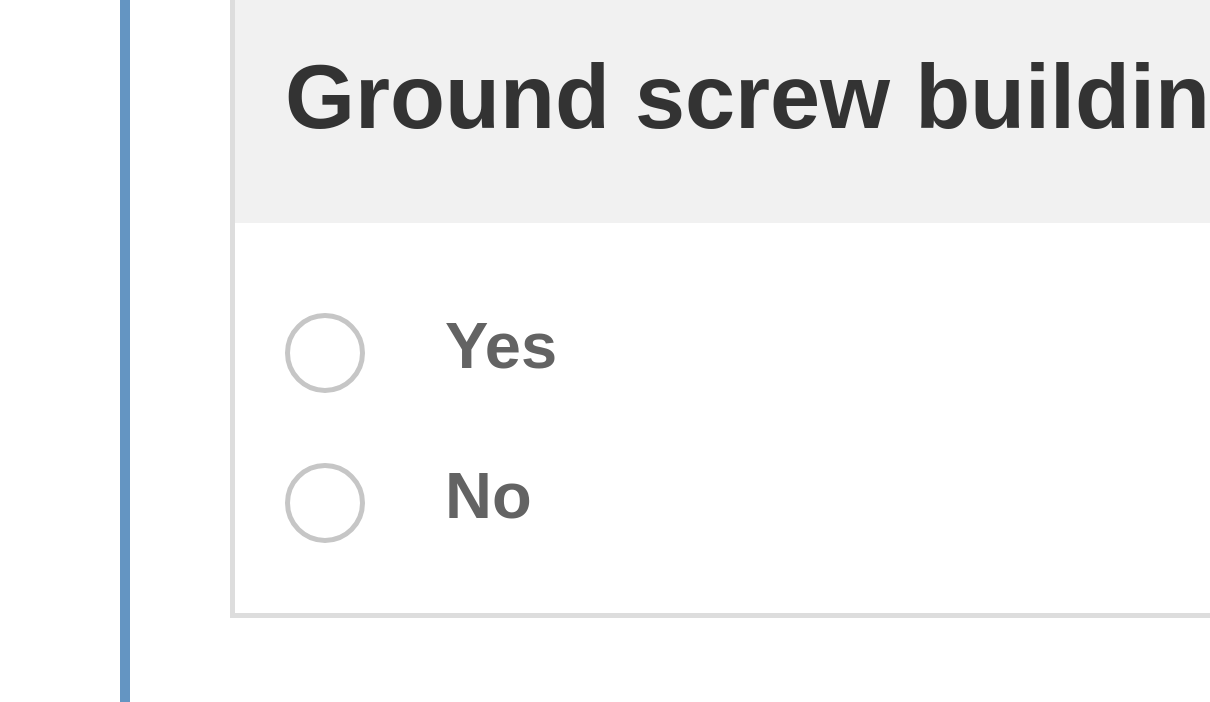 click at bounding box center [66, 443] 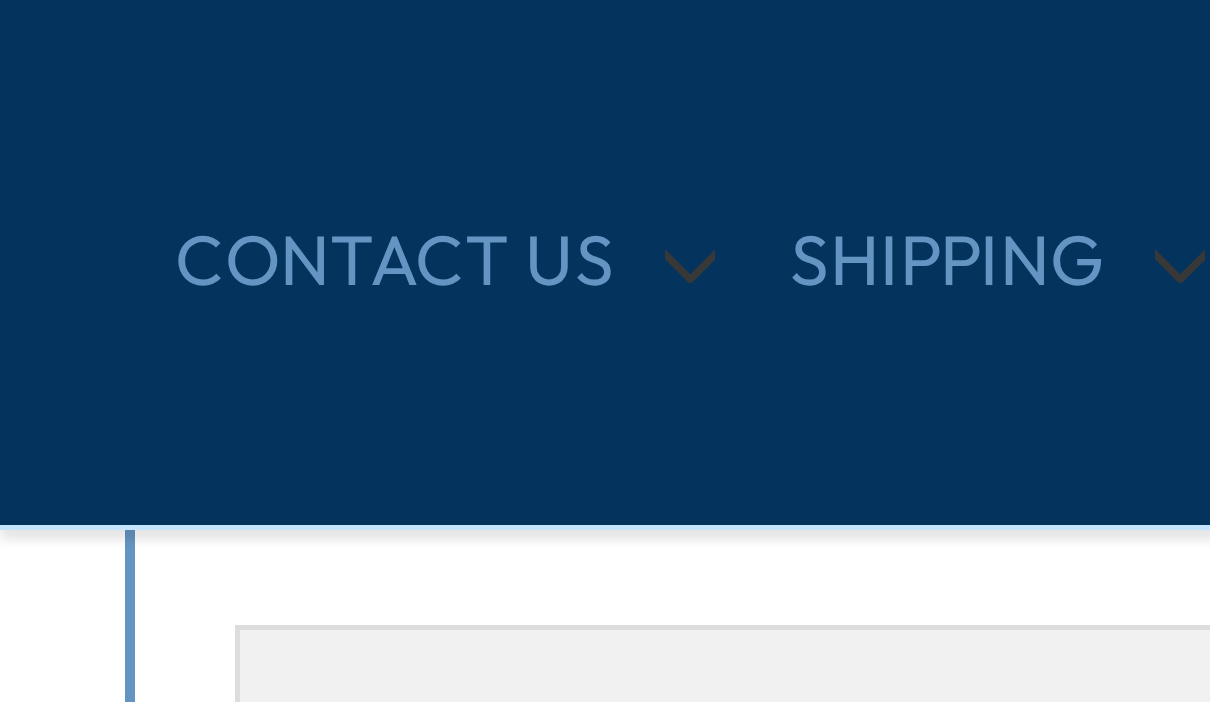 scroll, scrollTop: 1089, scrollLeft: 0, axis: vertical 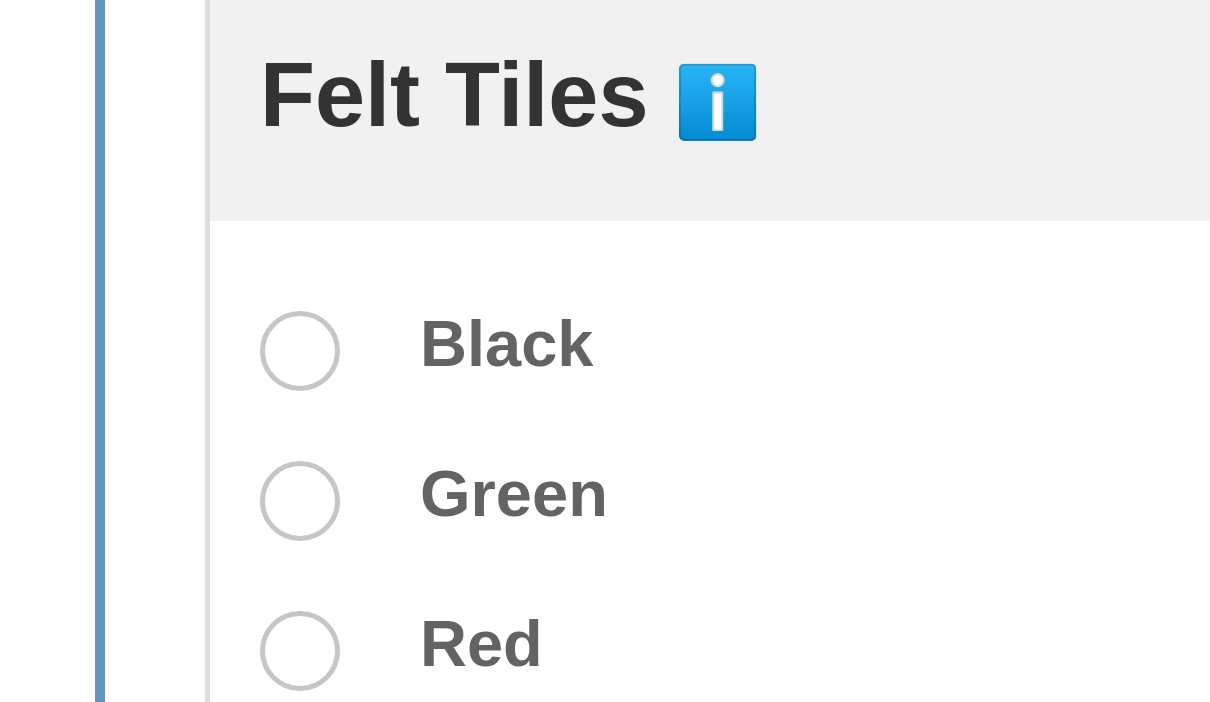 click at bounding box center (66, 230) 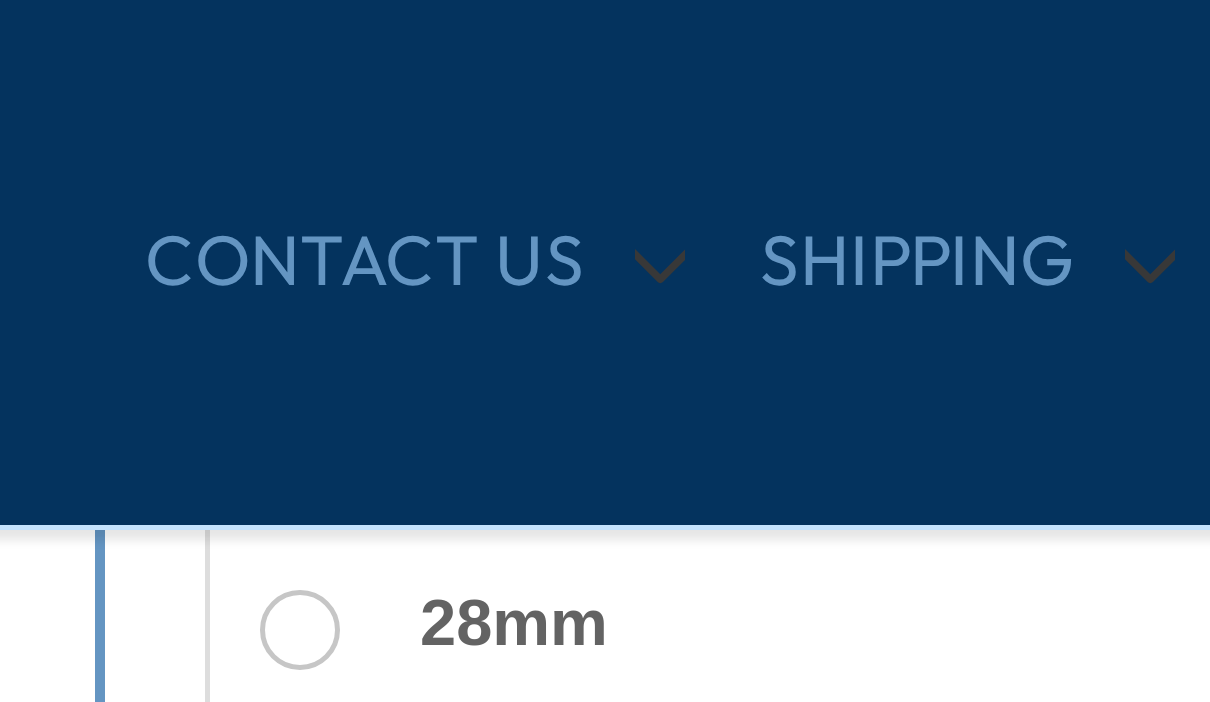 scroll, scrollTop: 925, scrollLeft: 0, axis: vertical 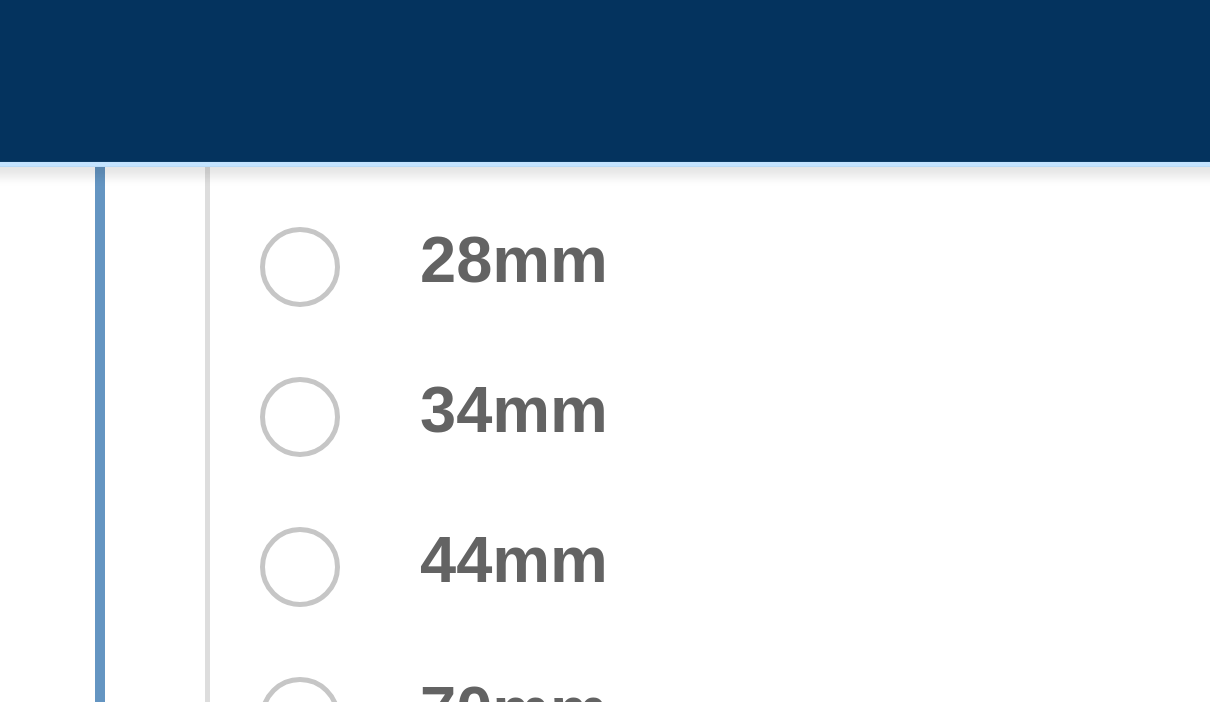 click at bounding box center (66, 186) 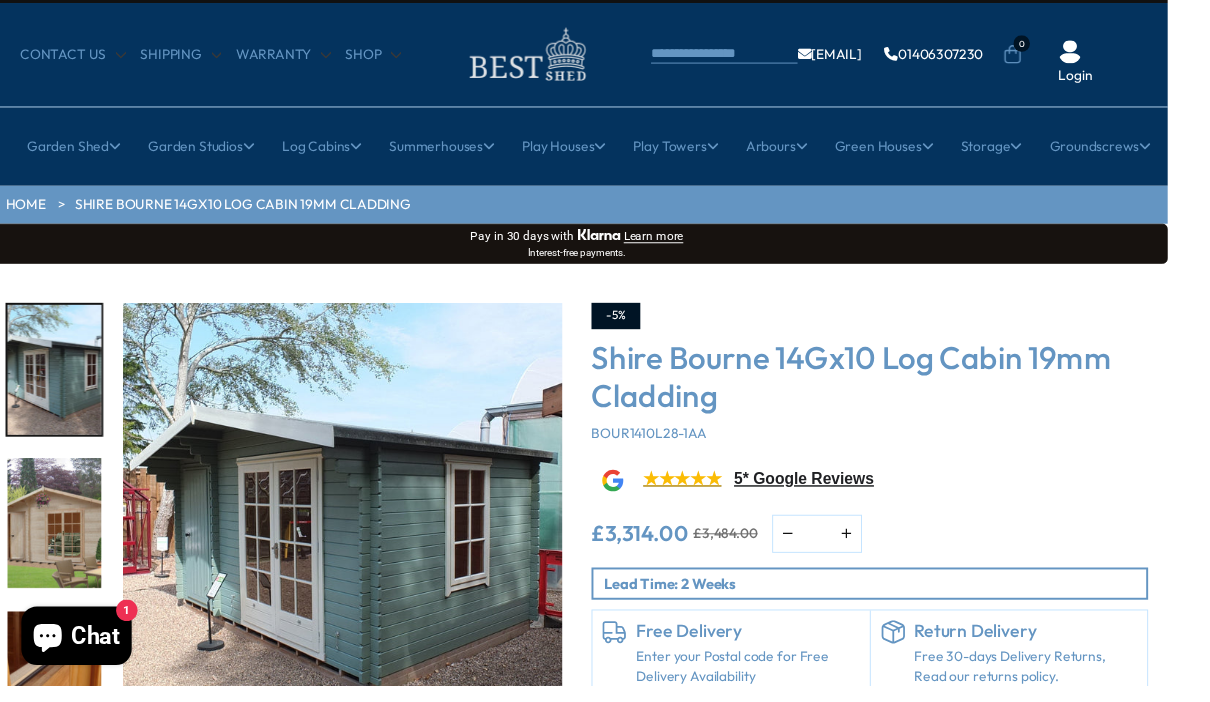 scroll, scrollTop: 0, scrollLeft: 14, axis: horizontal 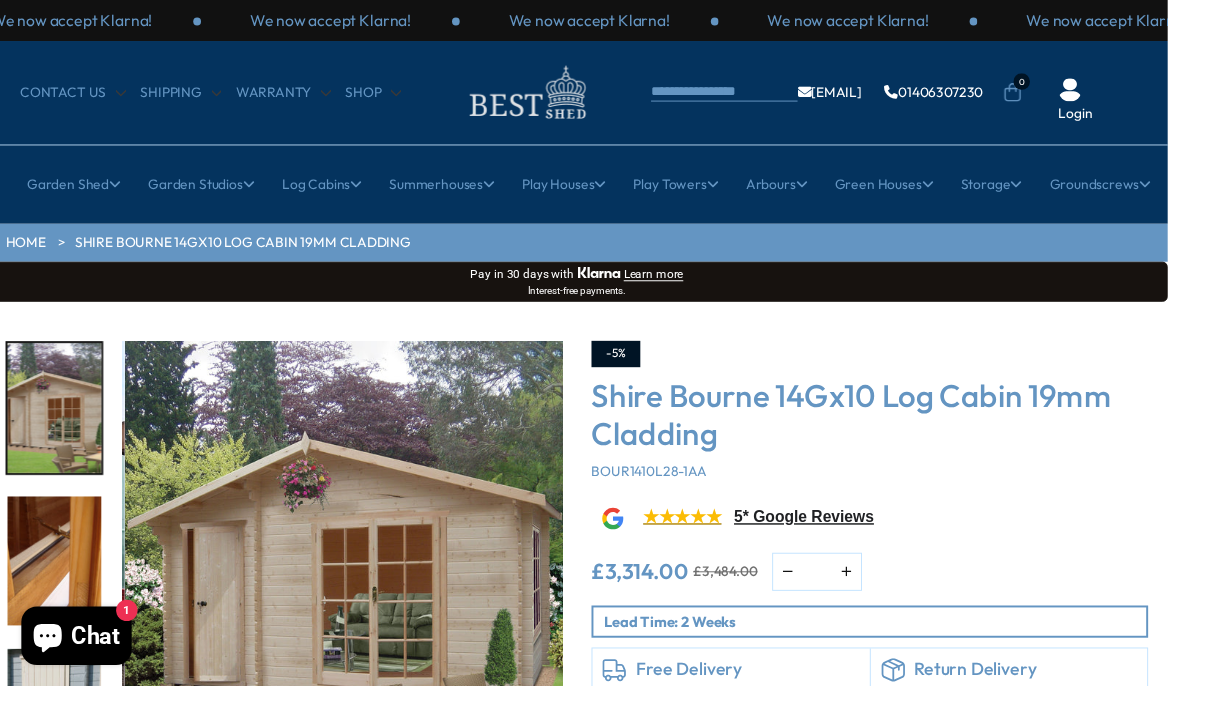 click on "Shop" at bounding box center (382, 95) 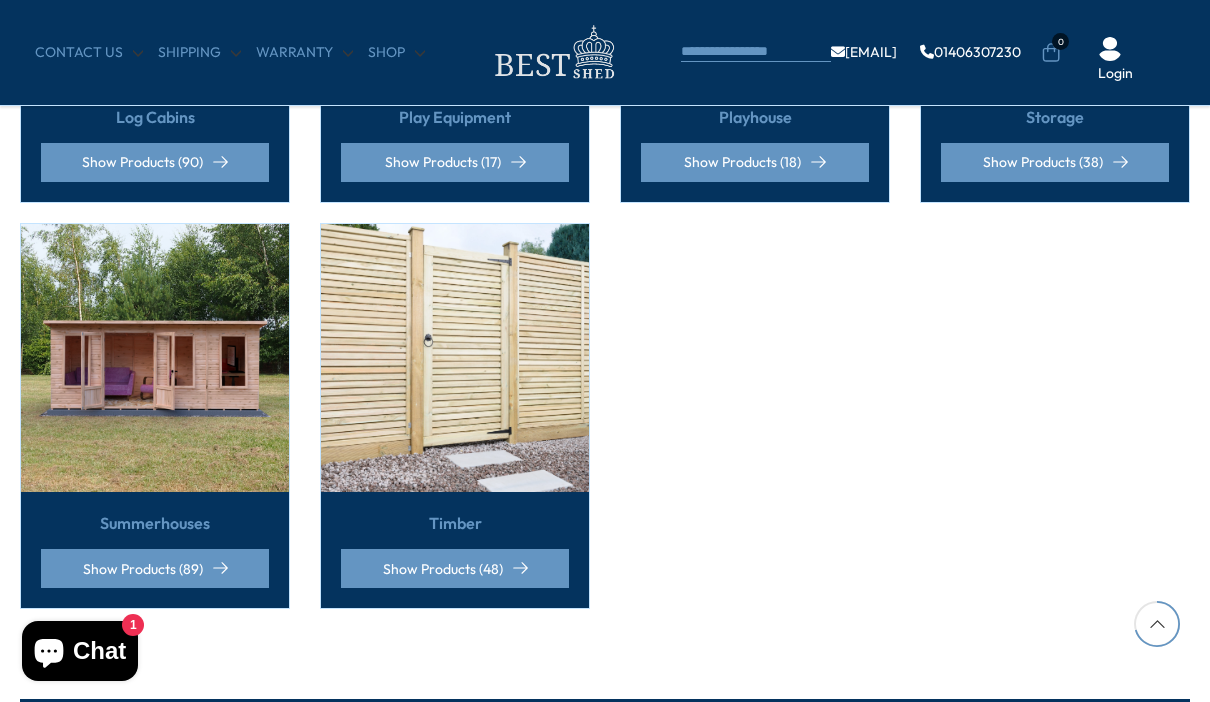 scroll, scrollTop: 936, scrollLeft: 0, axis: vertical 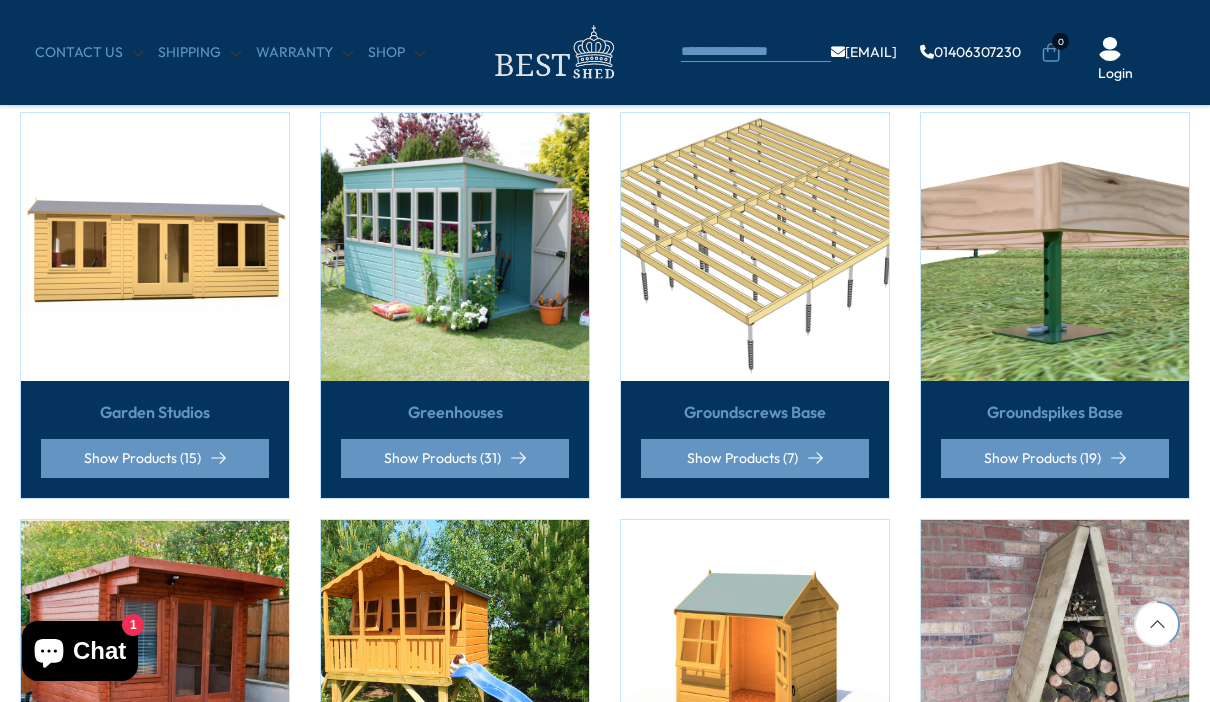 click at bounding box center [155, 247] 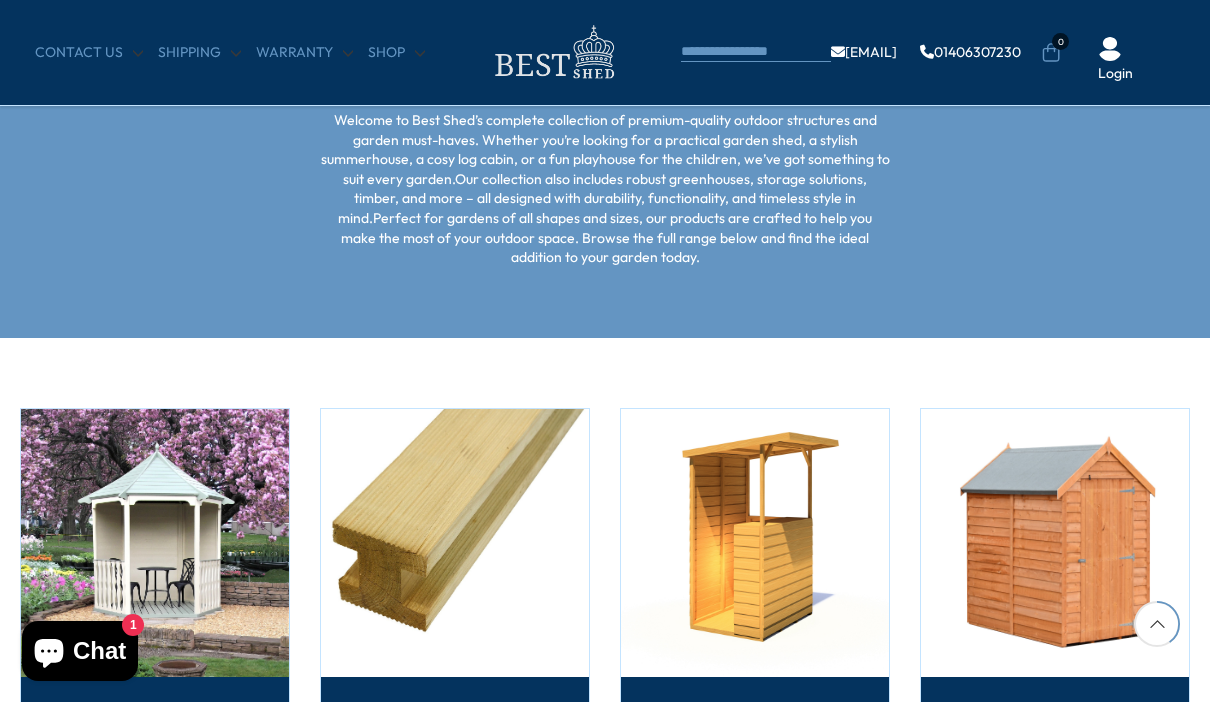 scroll, scrollTop: 936, scrollLeft: 0, axis: vertical 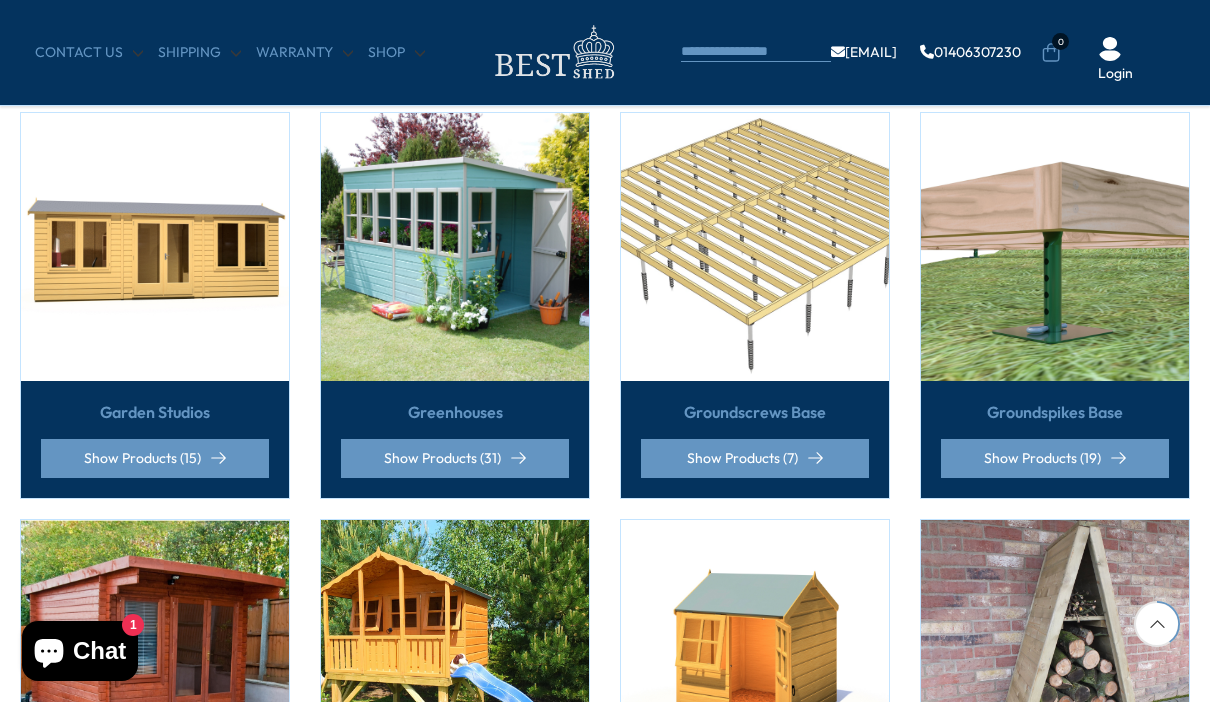 click at bounding box center [155, 654] 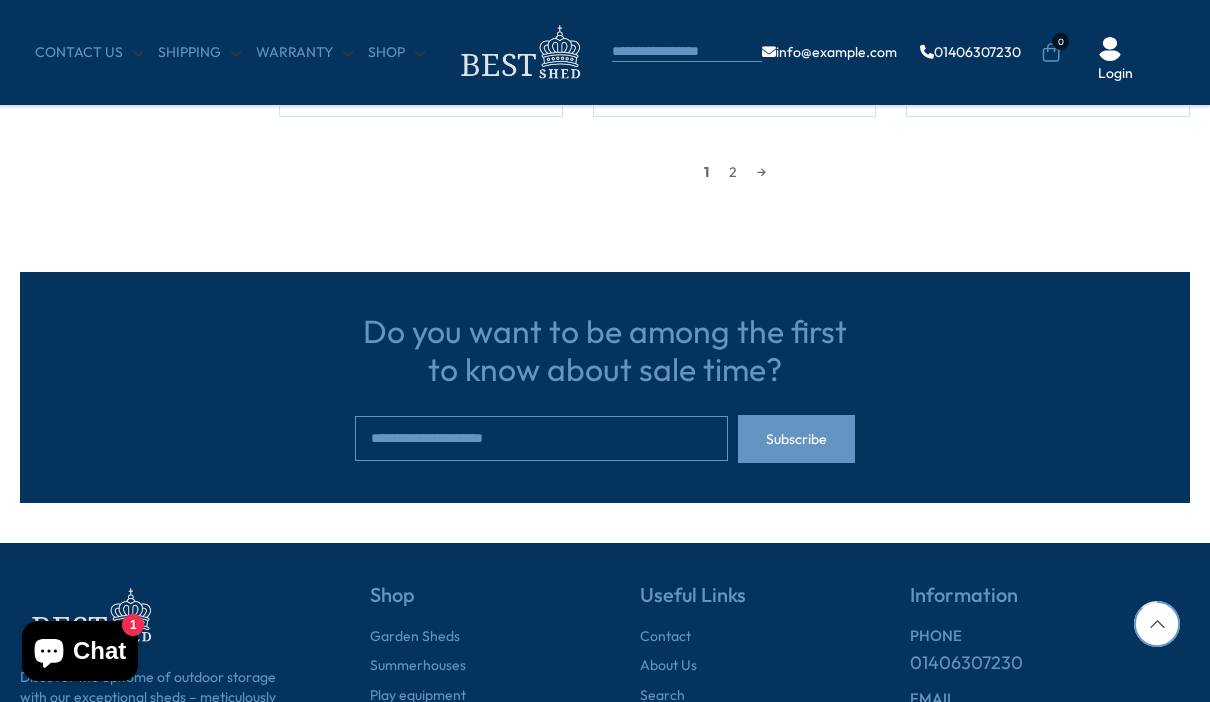 scroll, scrollTop: 1404, scrollLeft: 0, axis: vertical 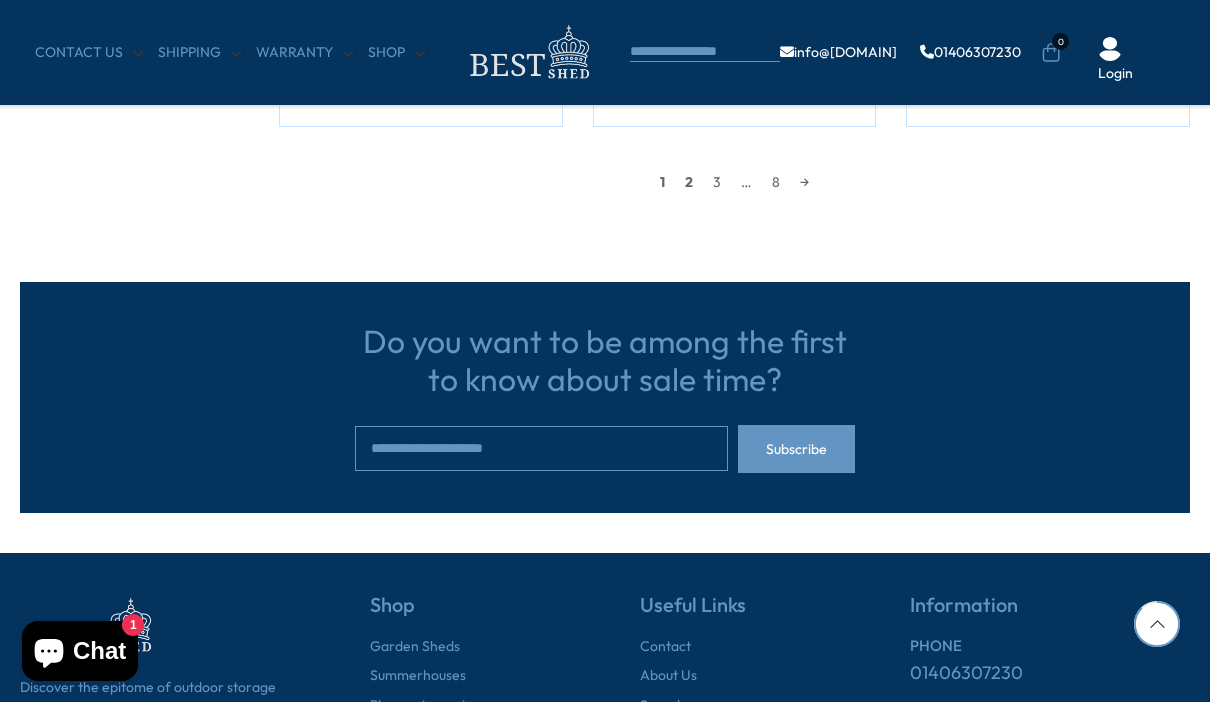click on "2" at bounding box center [689, 182] 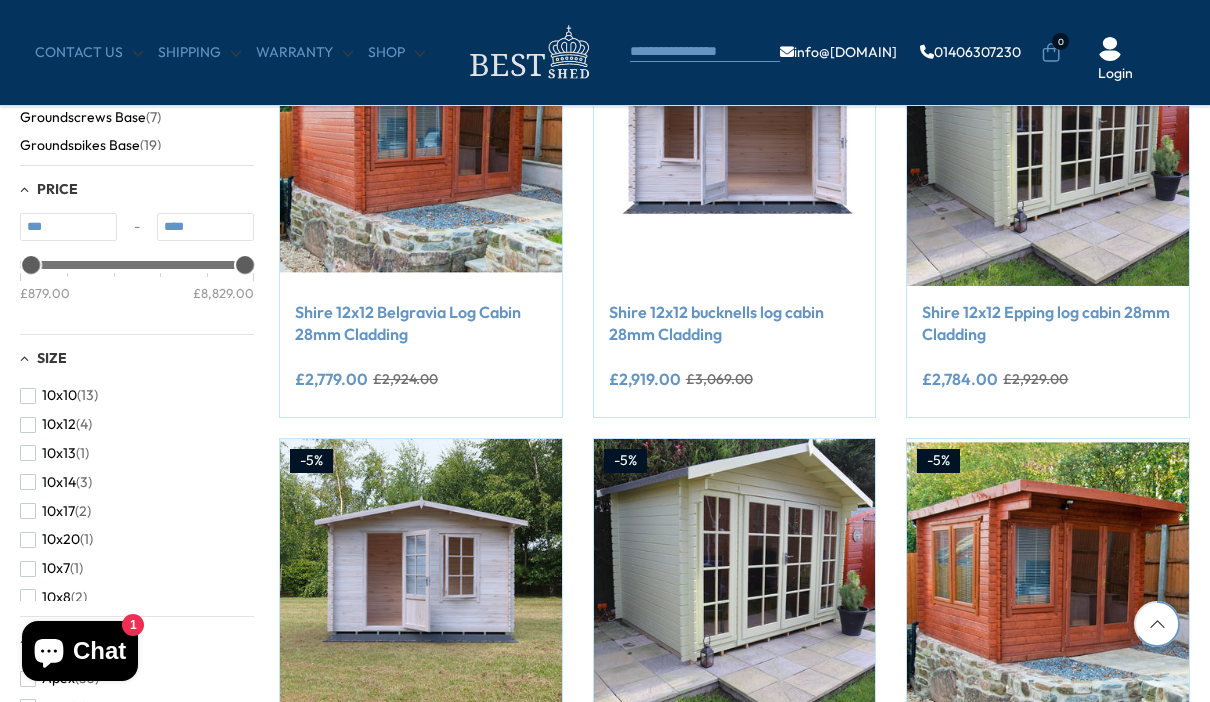 scroll, scrollTop: 390, scrollLeft: 0, axis: vertical 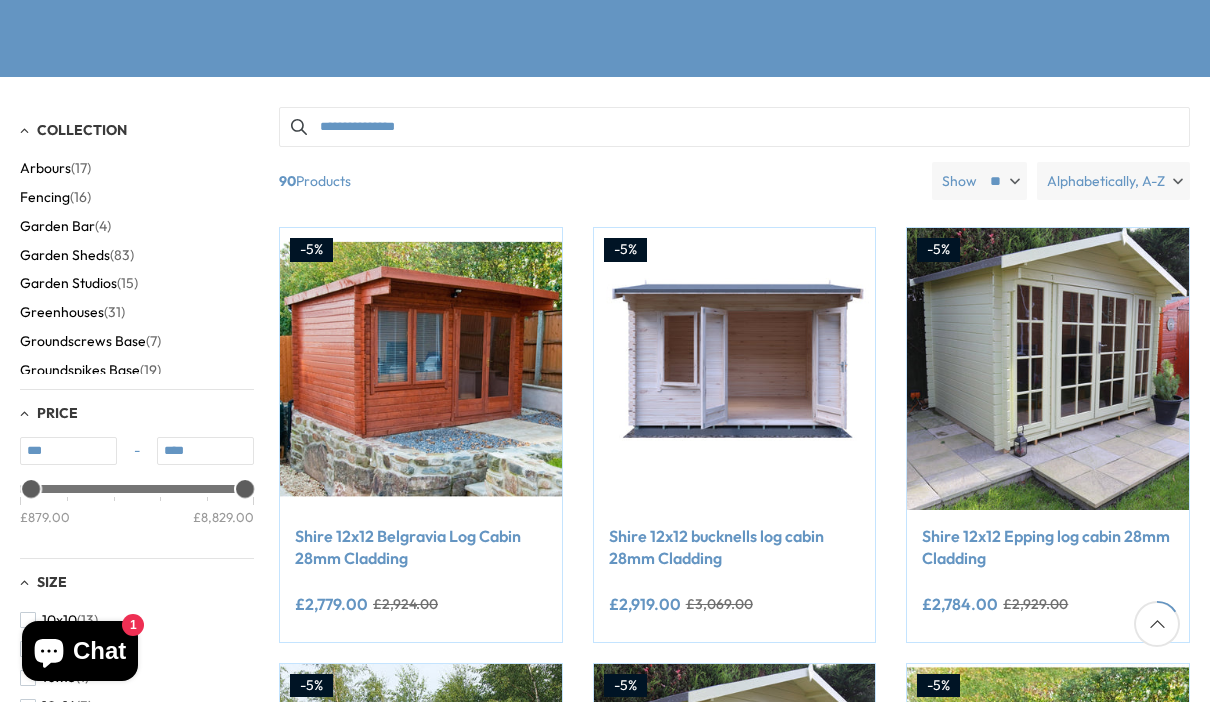 click on "Alphabetically, A-Z" at bounding box center (1106, 181) 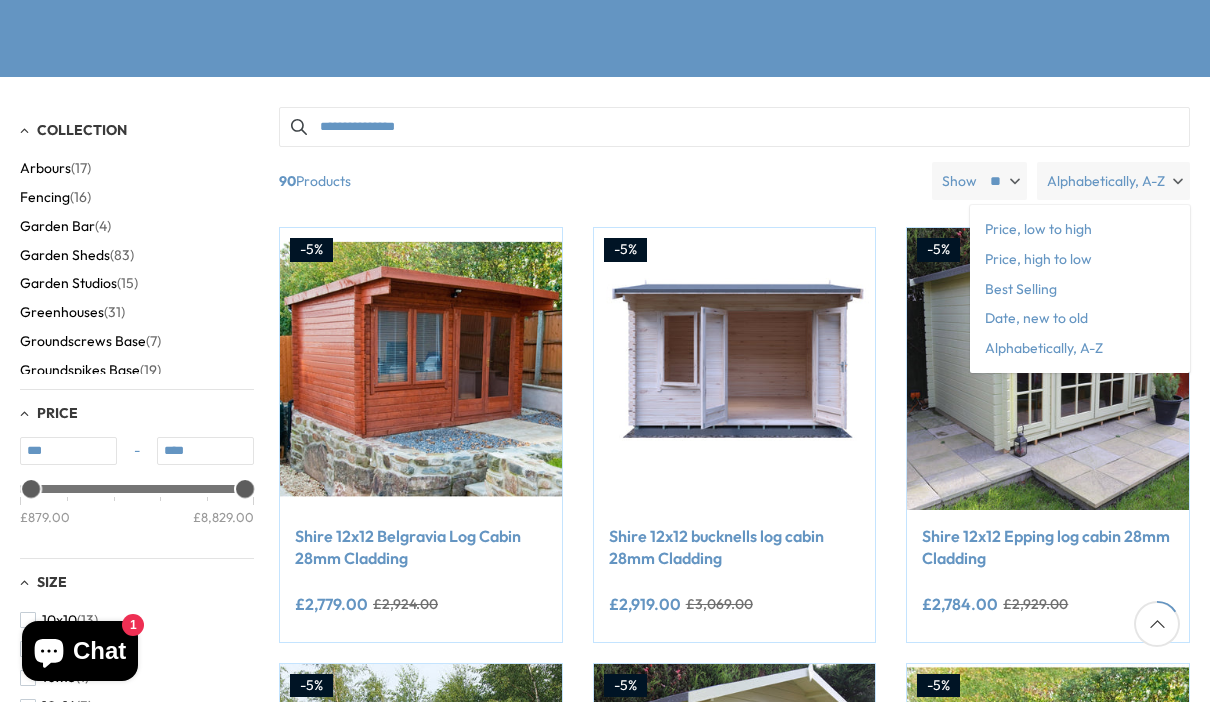 click on "Price, high to low" at bounding box center [1080, 260] 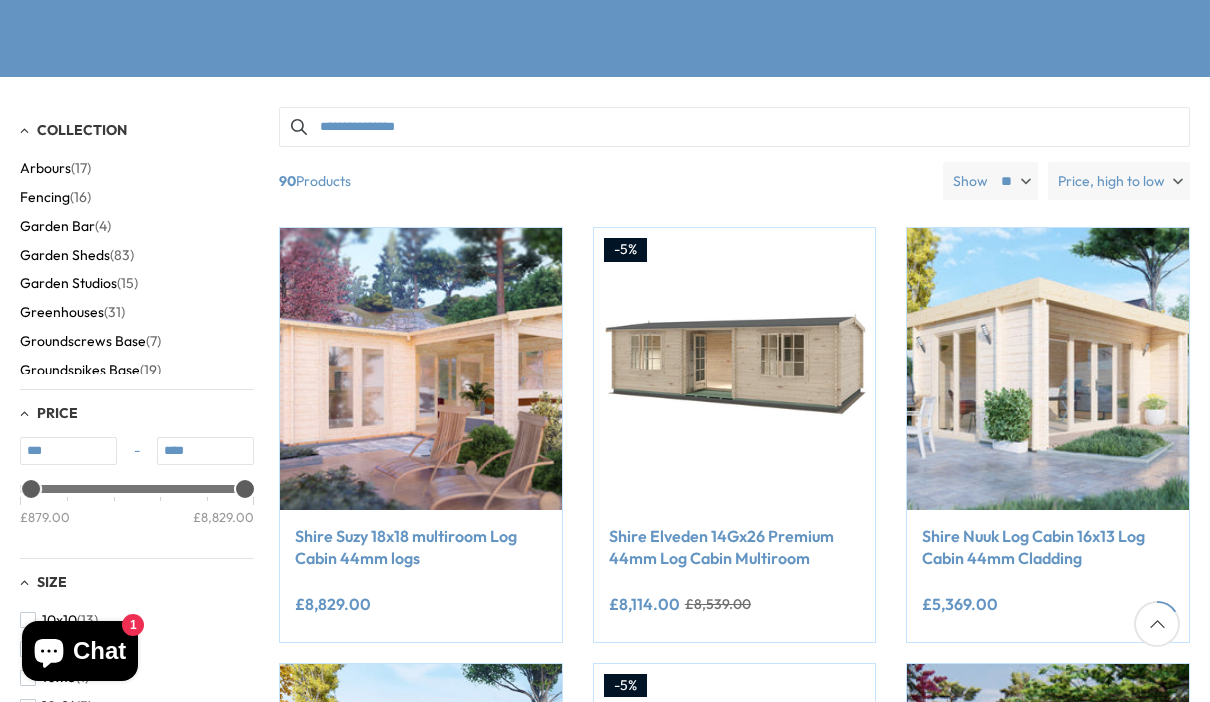 click on "Shire Elveden 14Gx26 Premium 44mm Log Cabin Multiroom" at bounding box center (735, 547) 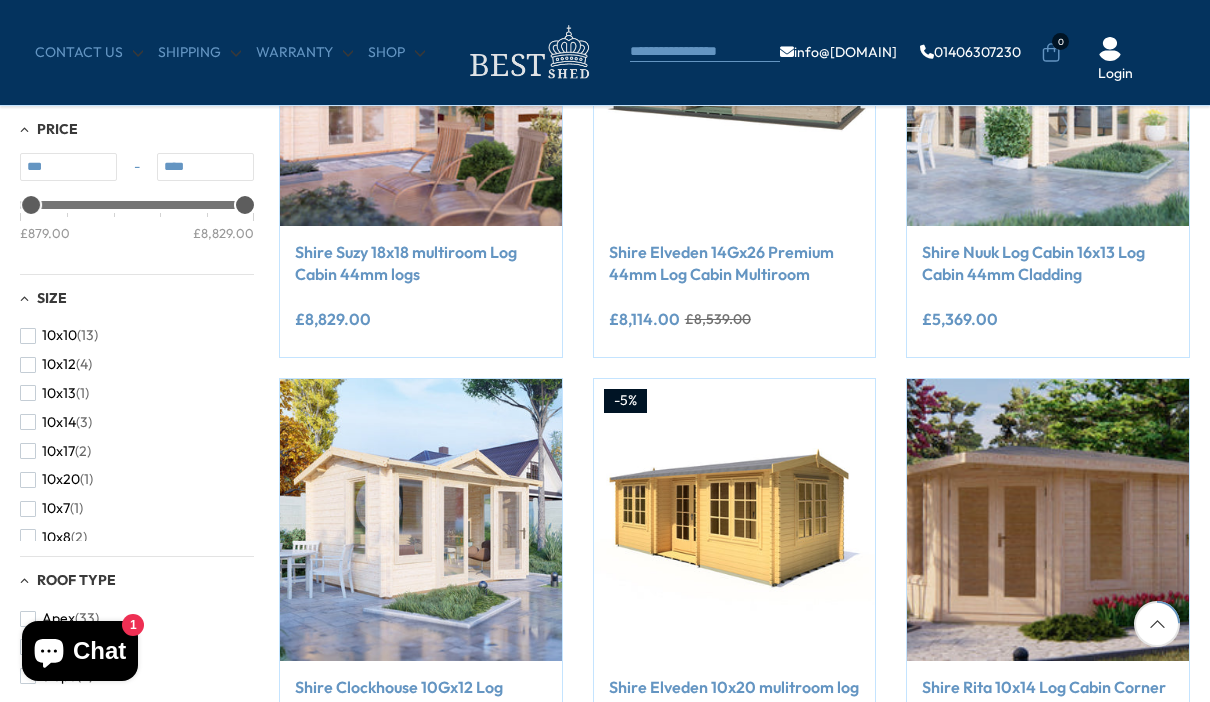 scroll, scrollTop: 585, scrollLeft: 0, axis: vertical 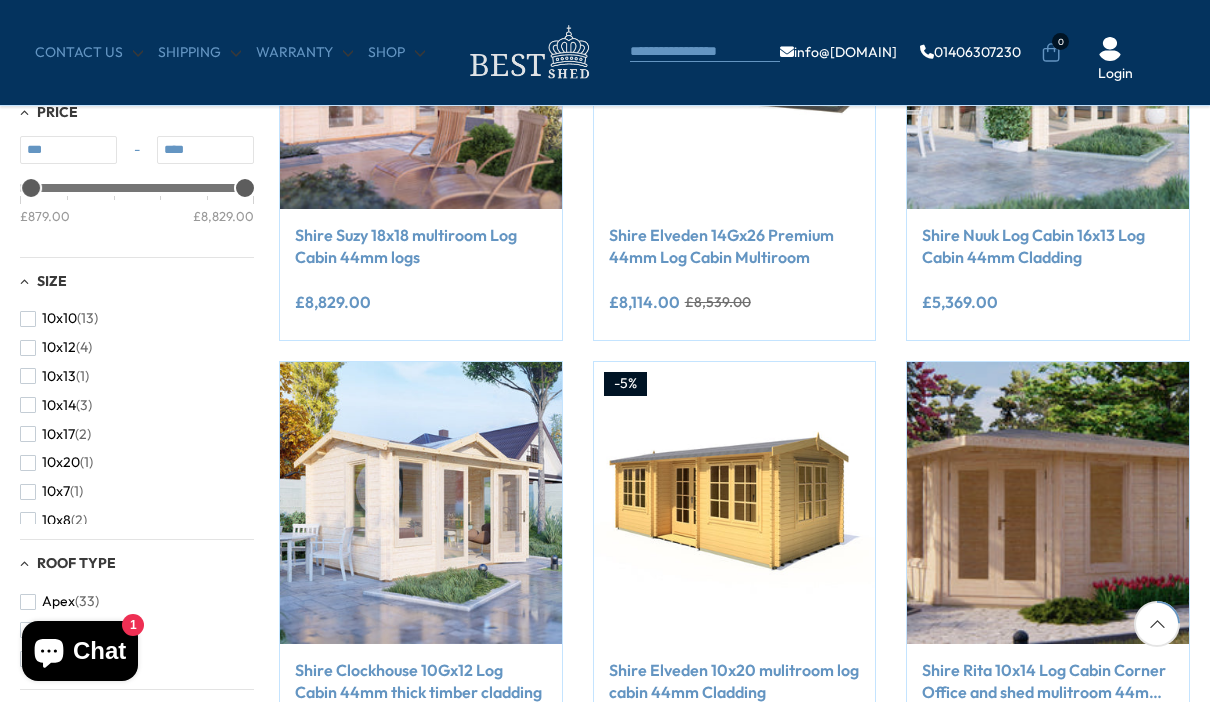 click at bounding box center (1048, 68) 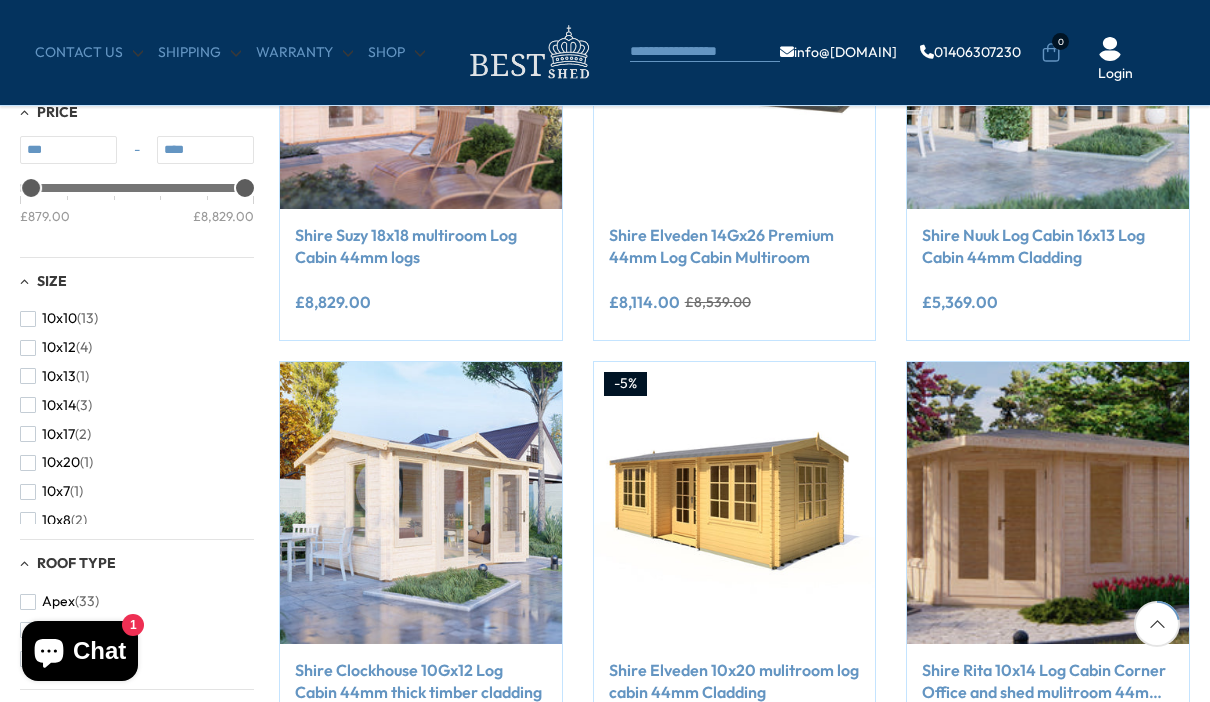 scroll, scrollTop: 523, scrollLeft: 0, axis: vertical 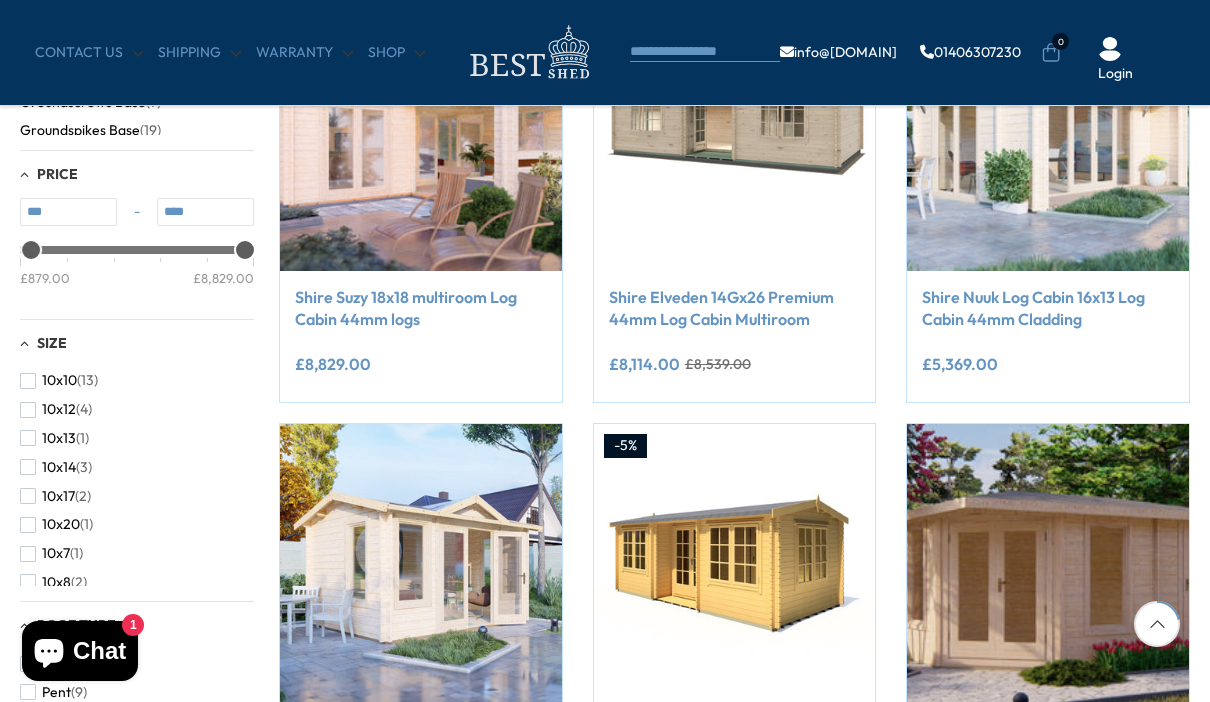 click at bounding box center (735, 565) 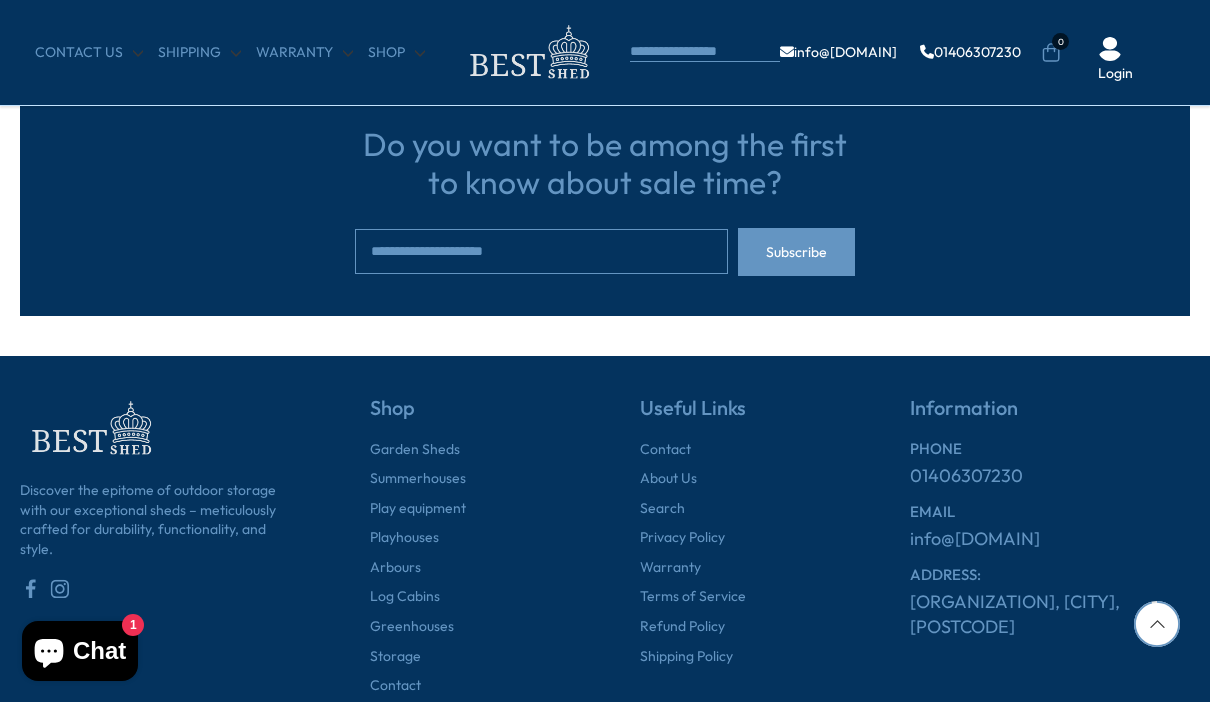 scroll, scrollTop: 1601, scrollLeft: 0, axis: vertical 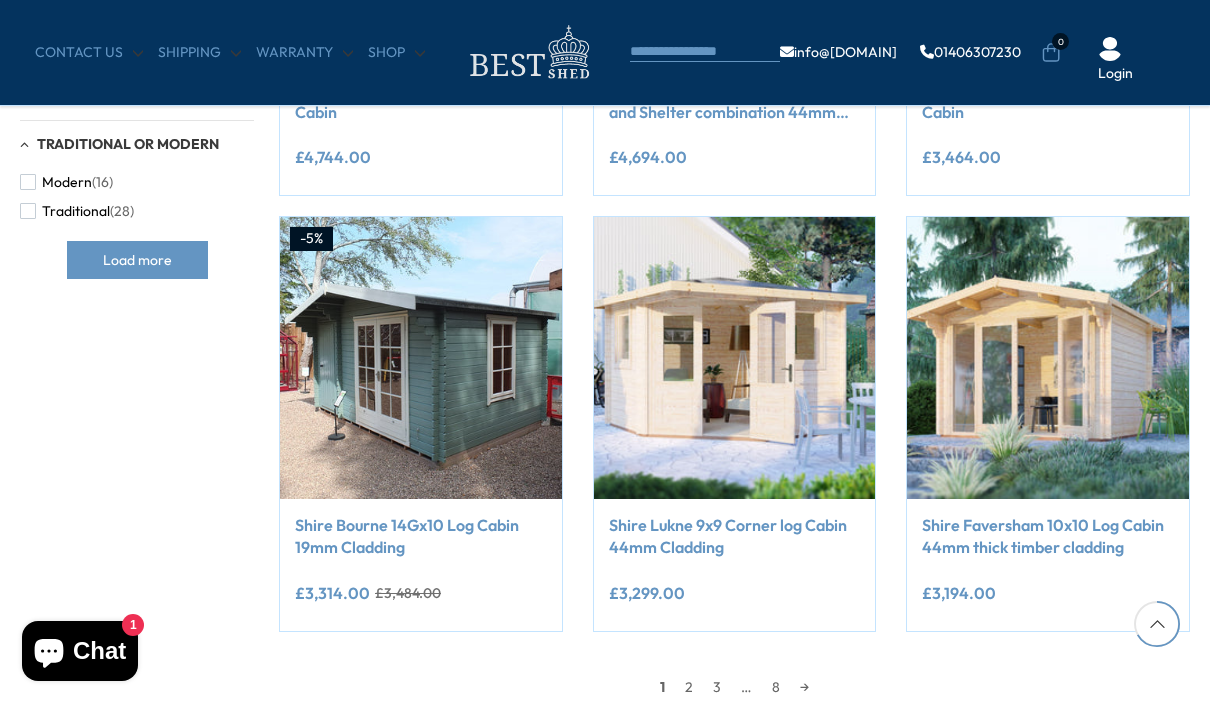click at bounding box center [528, 52] 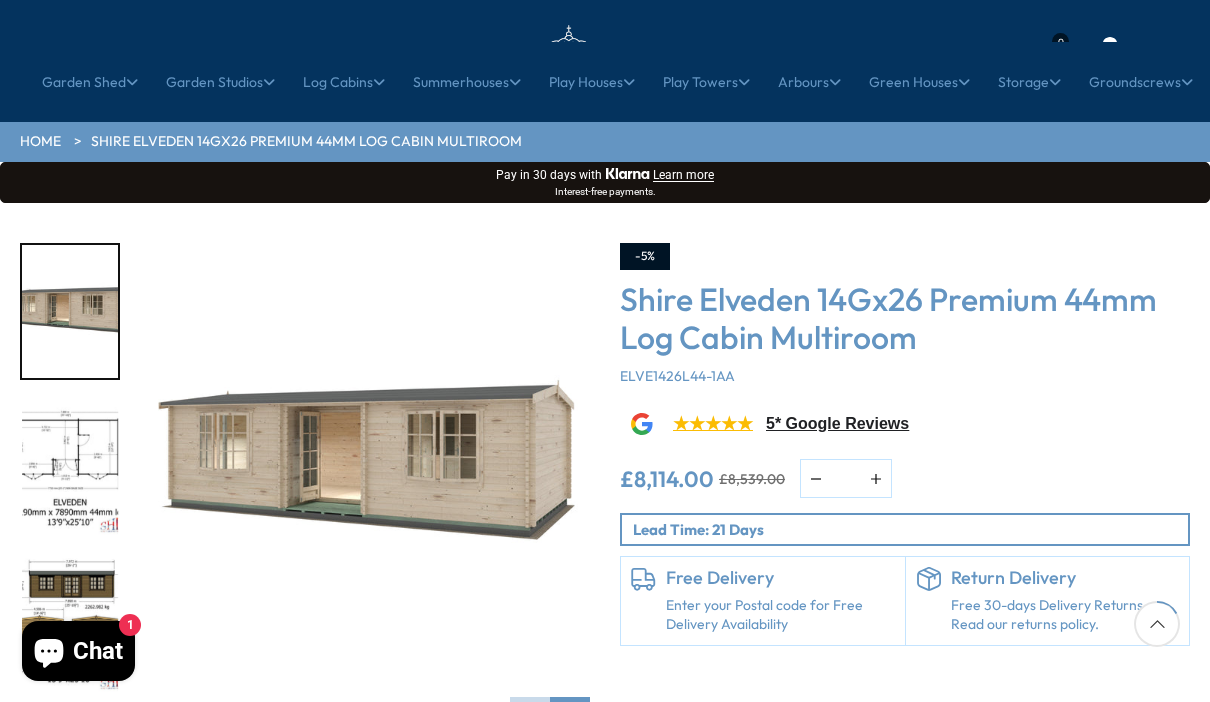 scroll, scrollTop: 702, scrollLeft: 0, axis: vertical 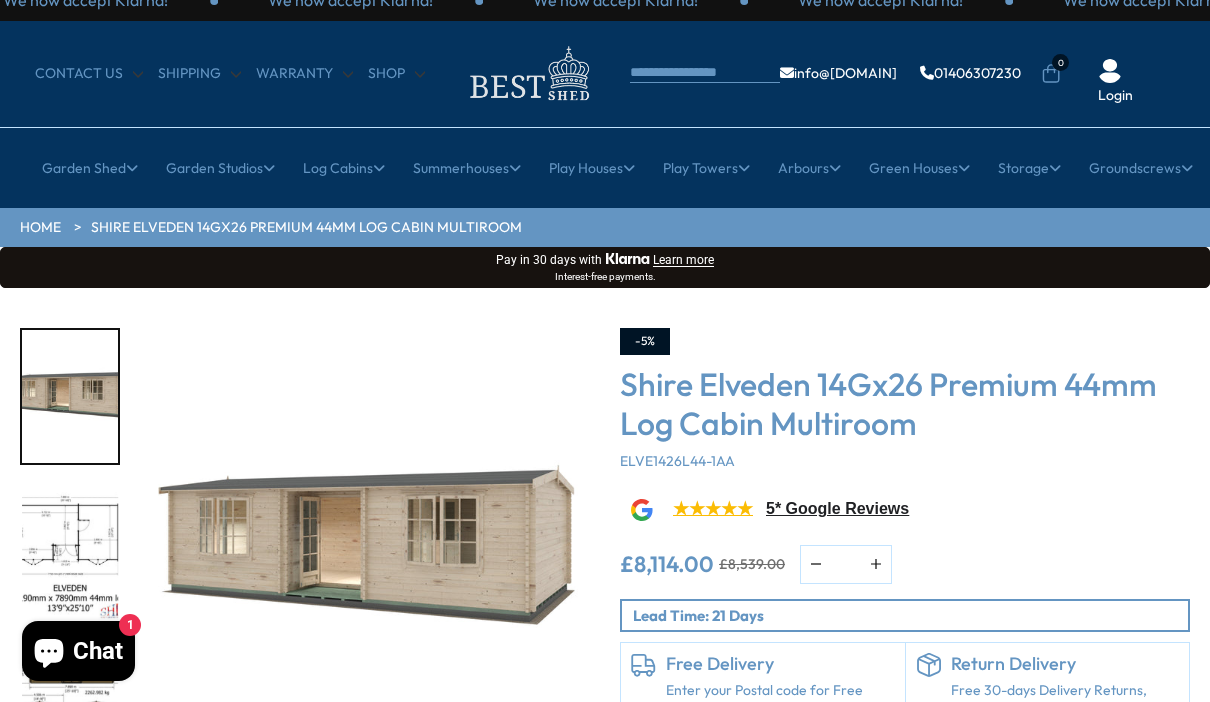click at bounding box center [365, 553] 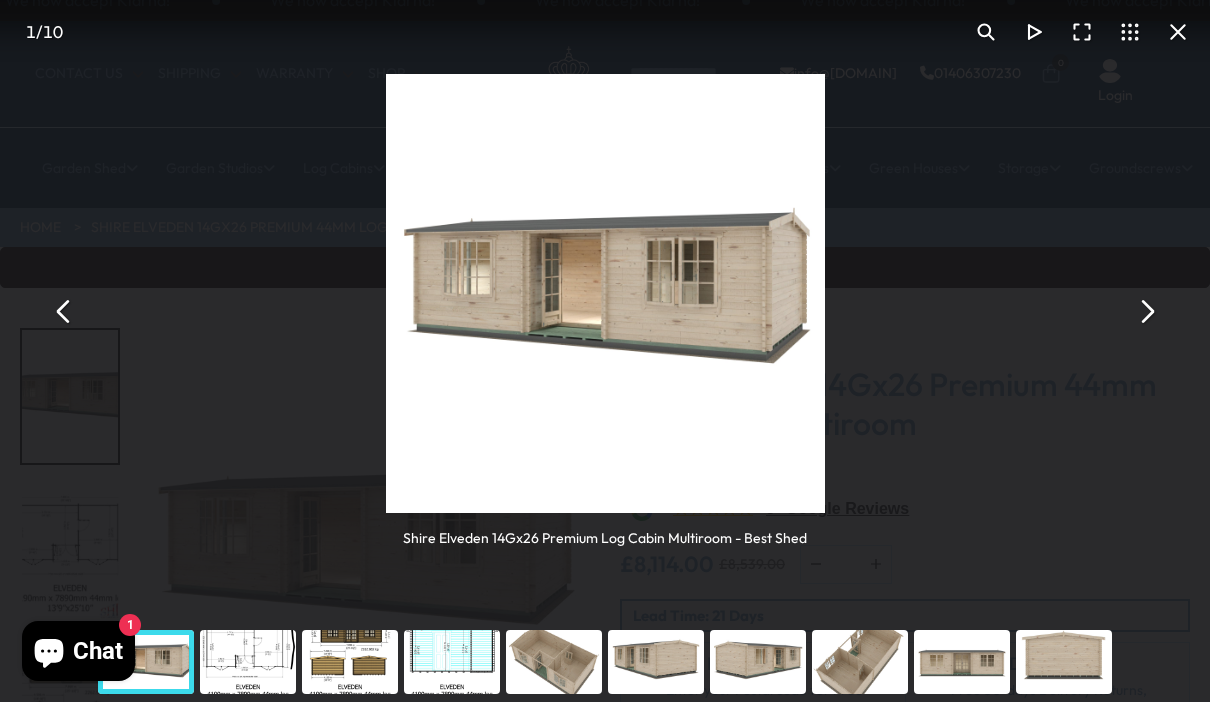 click at bounding box center (248, 662) 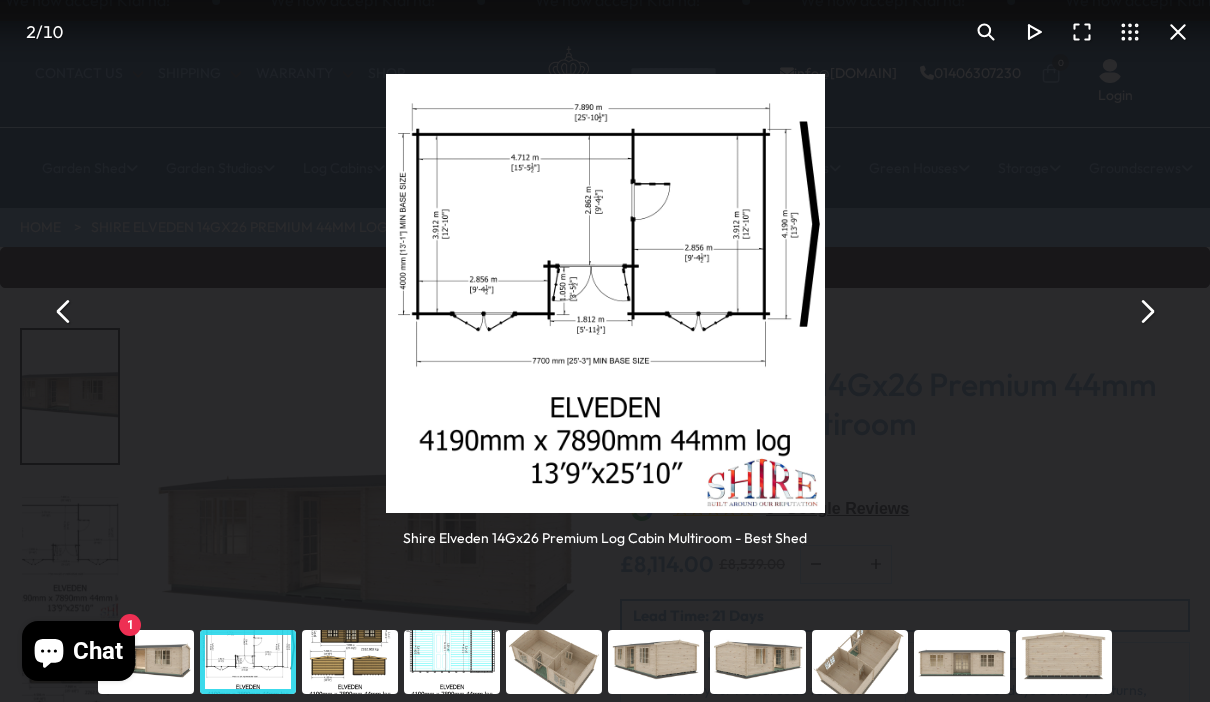click at bounding box center (350, 662) 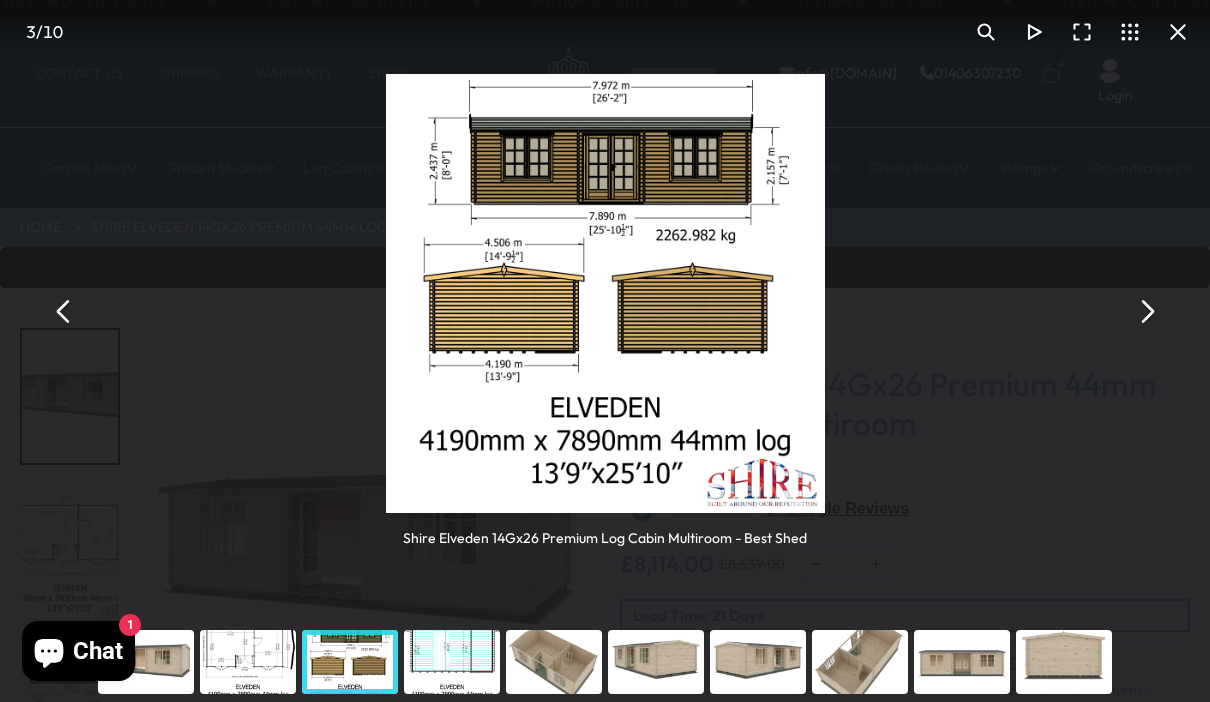 click at bounding box center [452, 662] 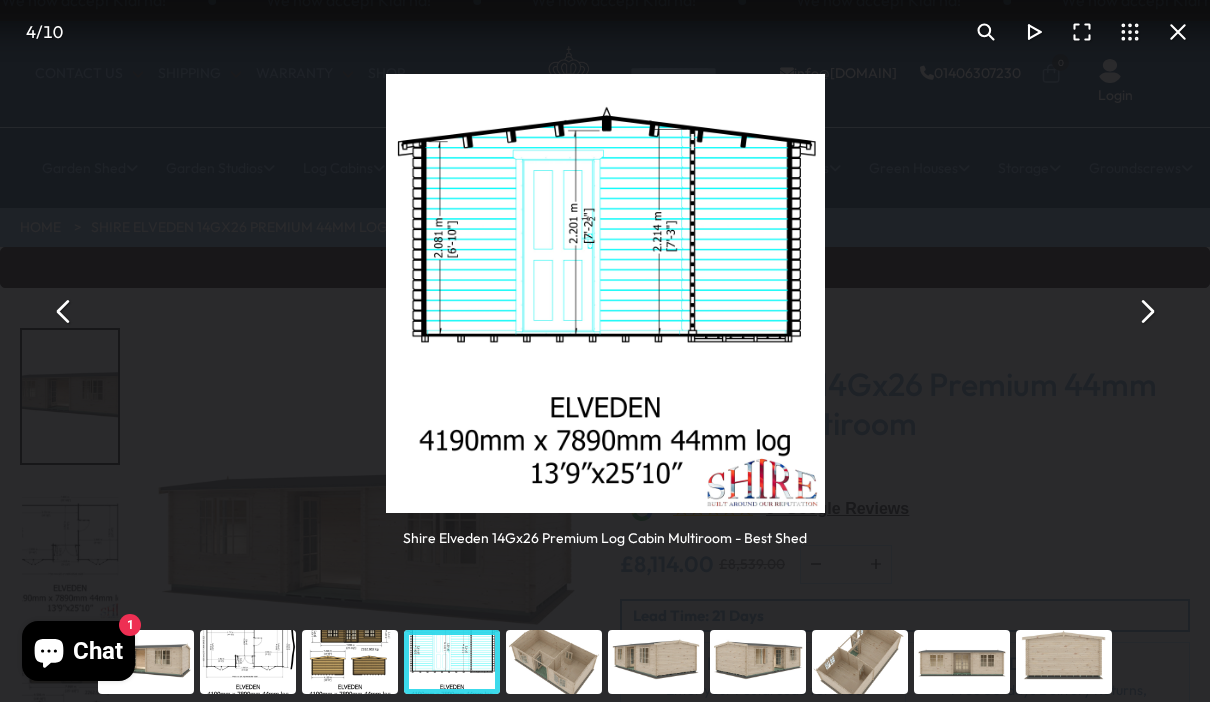 click at bounding box center [554, 662] 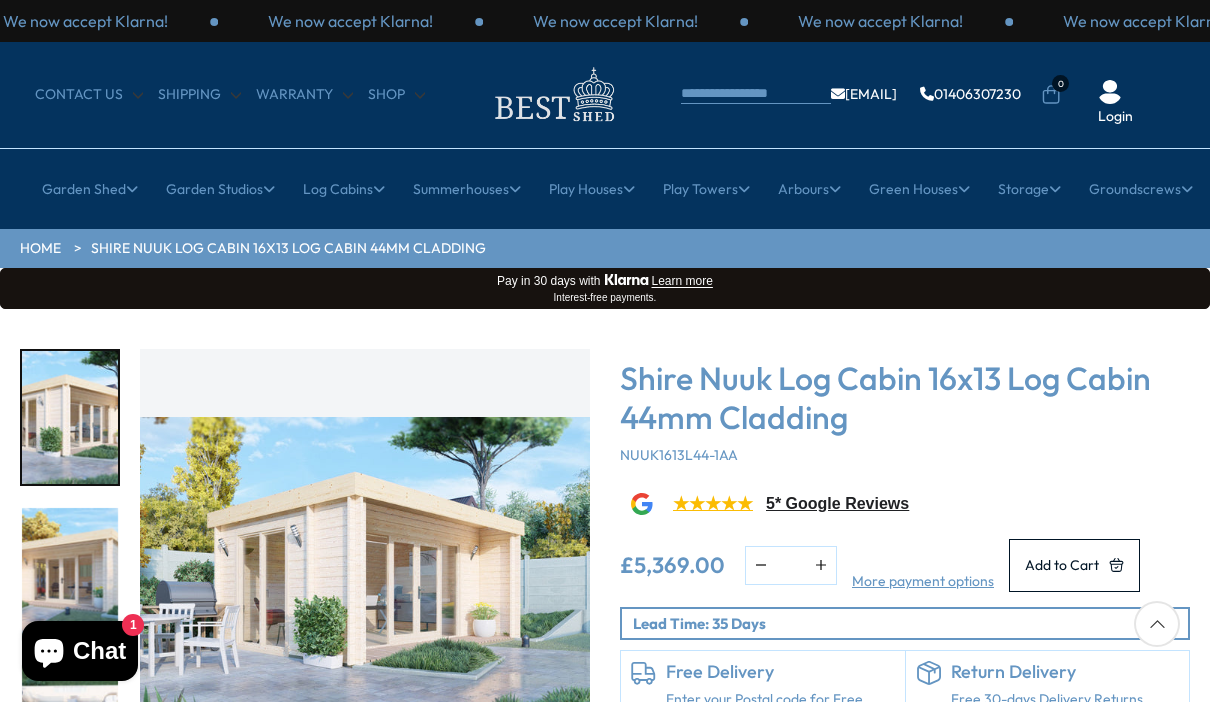 scroll, scrollTop: 702, scrollLeft: 0, axis: vertical 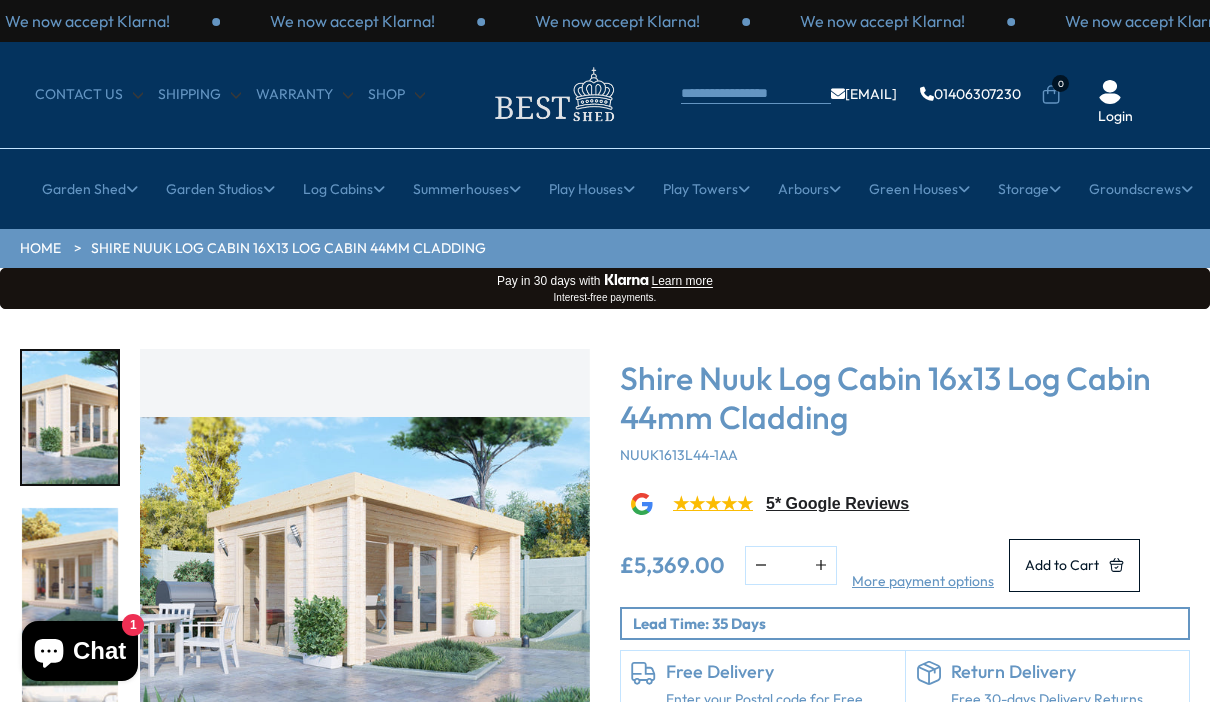 click at bounding box center (365, 574) 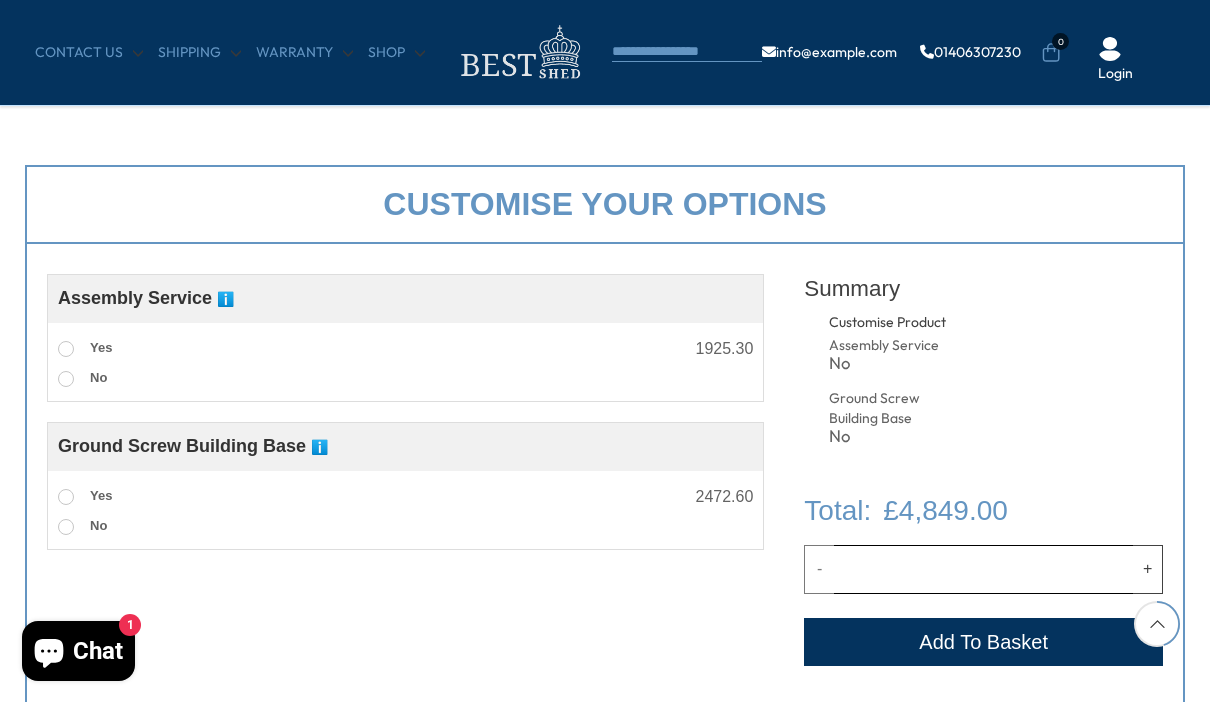 scroll, scrollTop: 1404, scrollLeft: 0, axis: vertical 